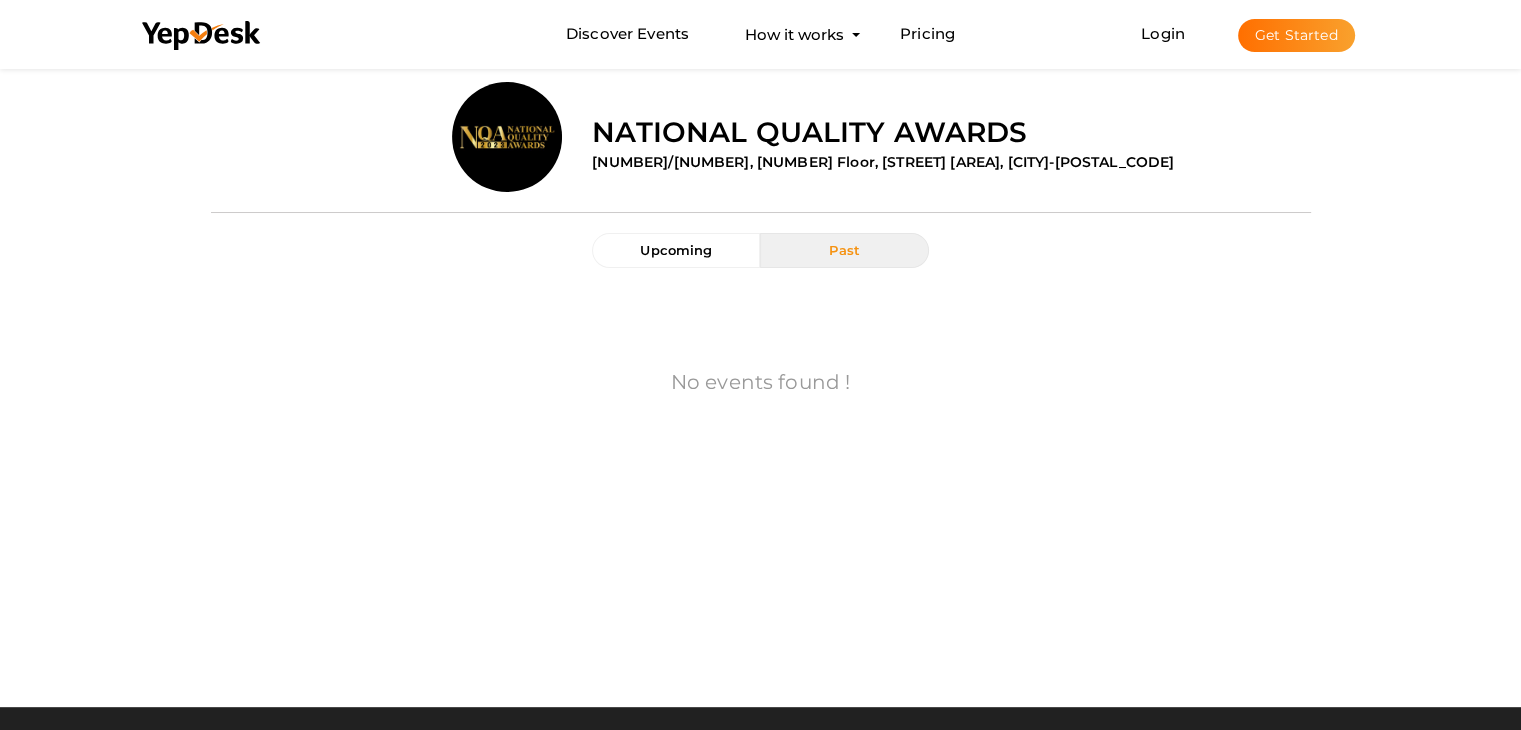 scroll, scrollTop: 0, scrollLeft: 0, axis: both 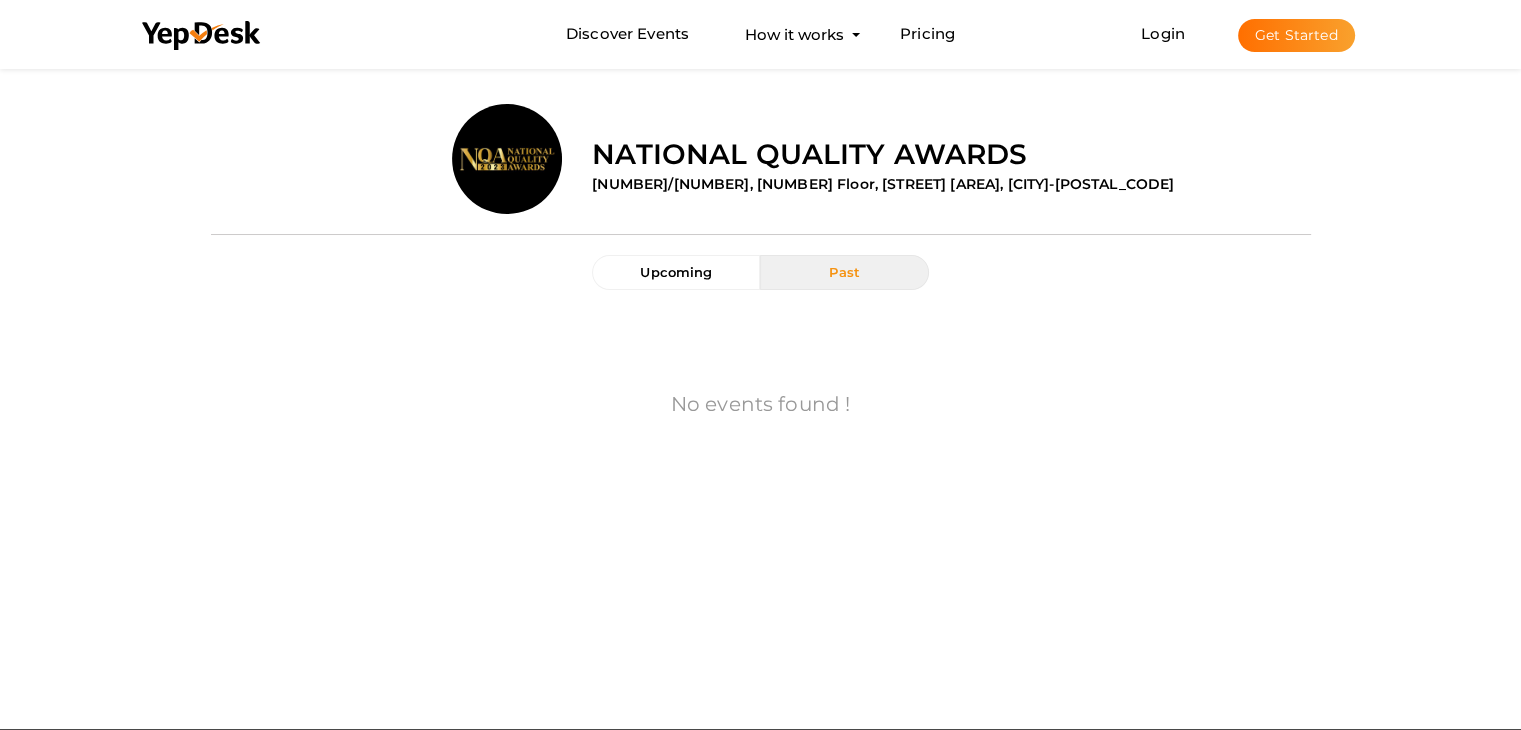 click on "Past" at bounding box center (844, 272) 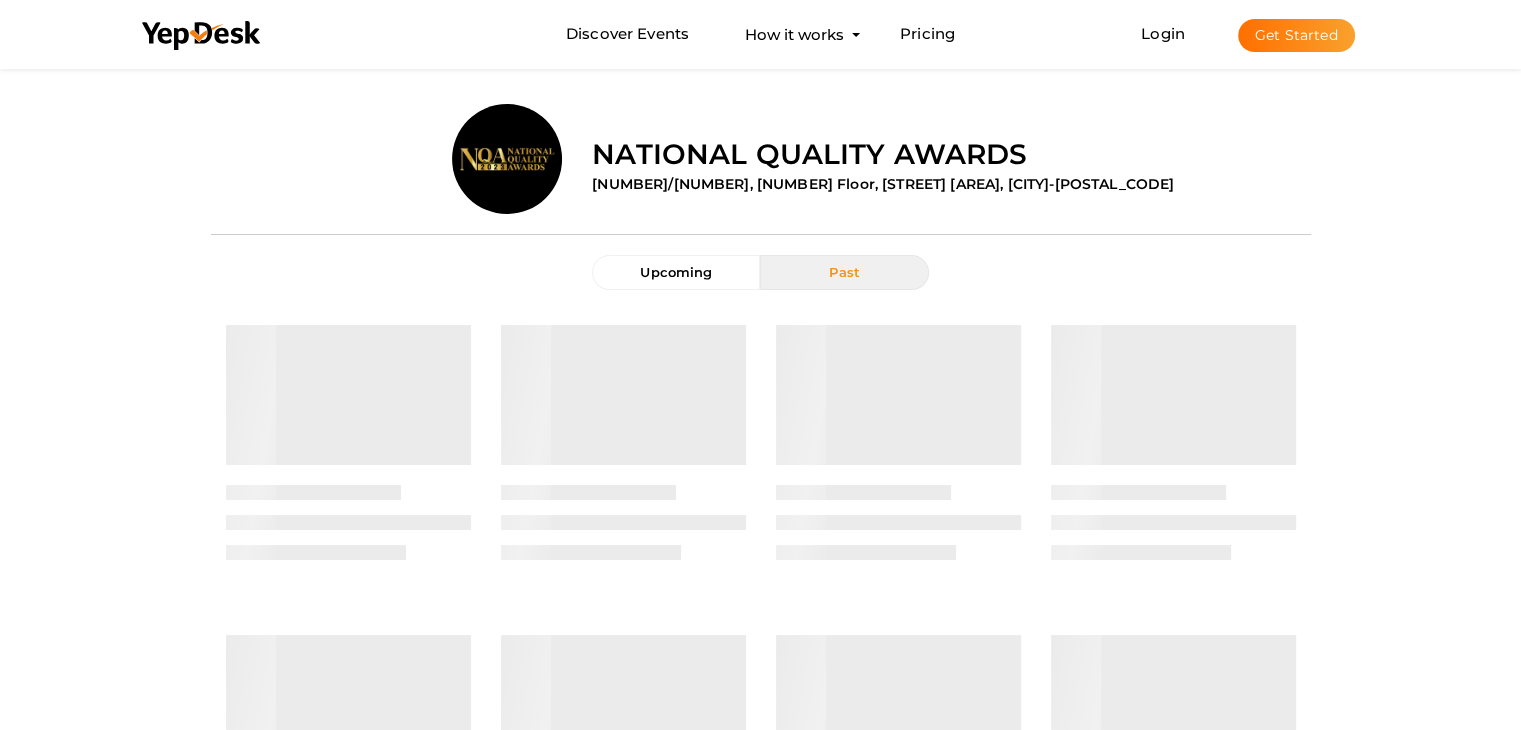 click on "Get Started" at bounding box center [1296, 35] 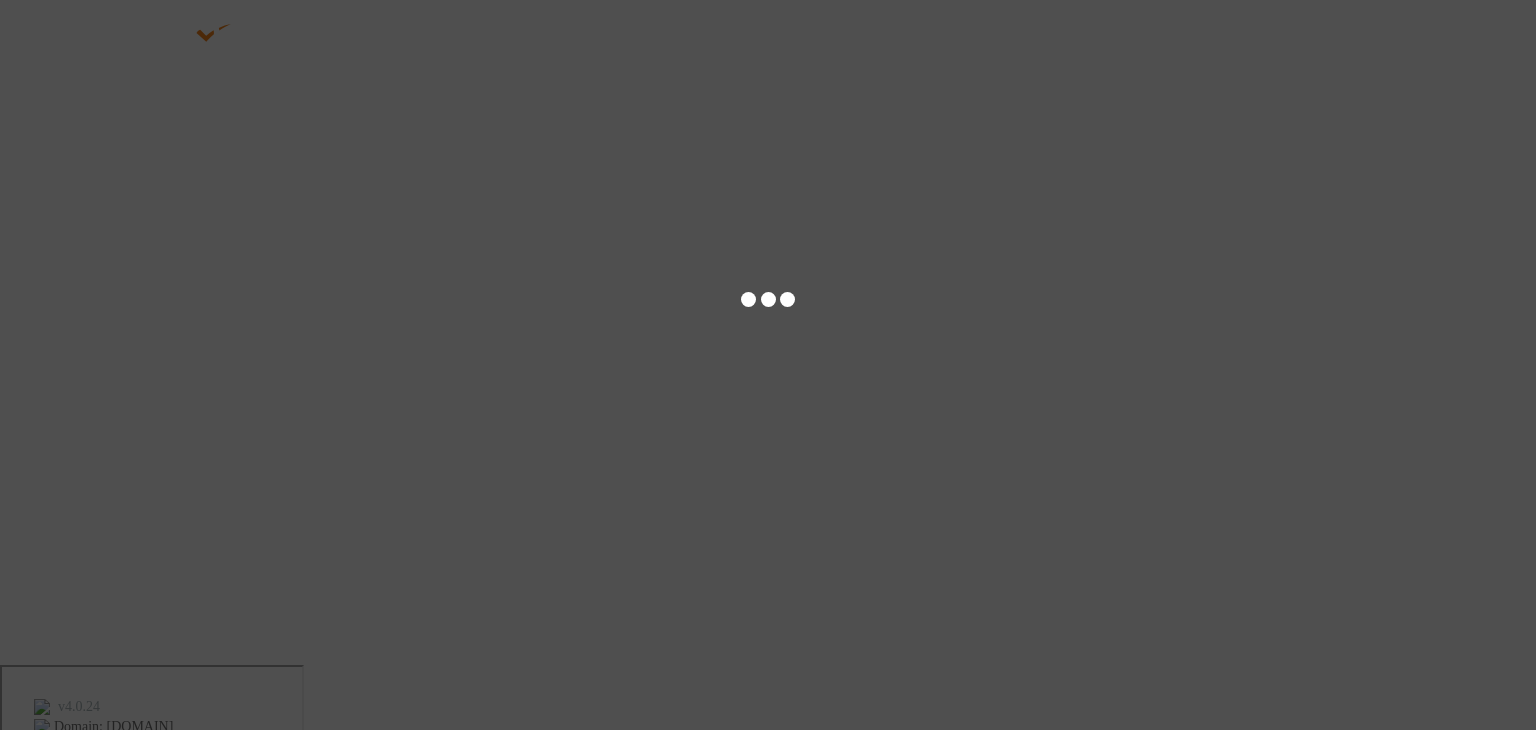 scroll, scrollTop: 0, scrollLeft: 0, axis: both 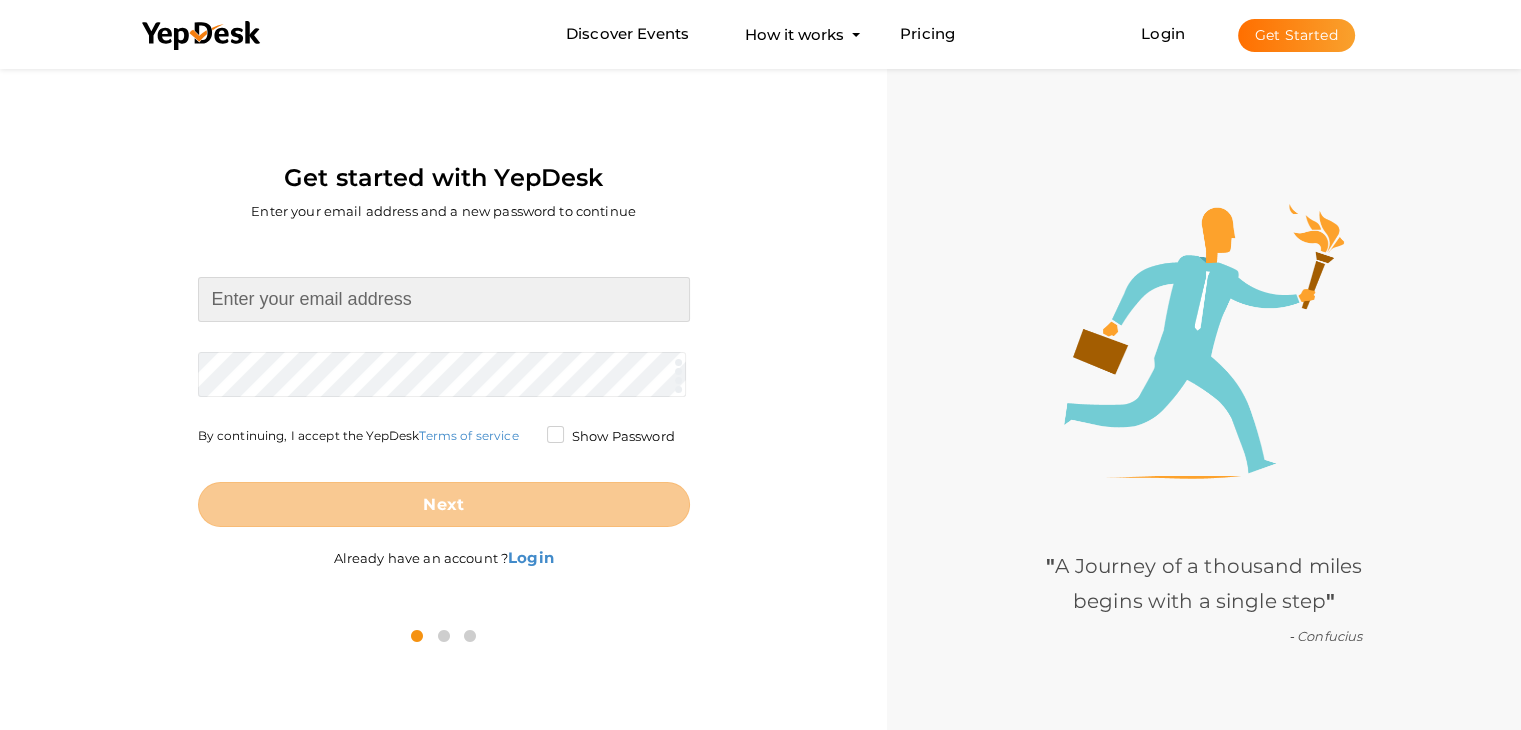click at bounding box center [444, 299] 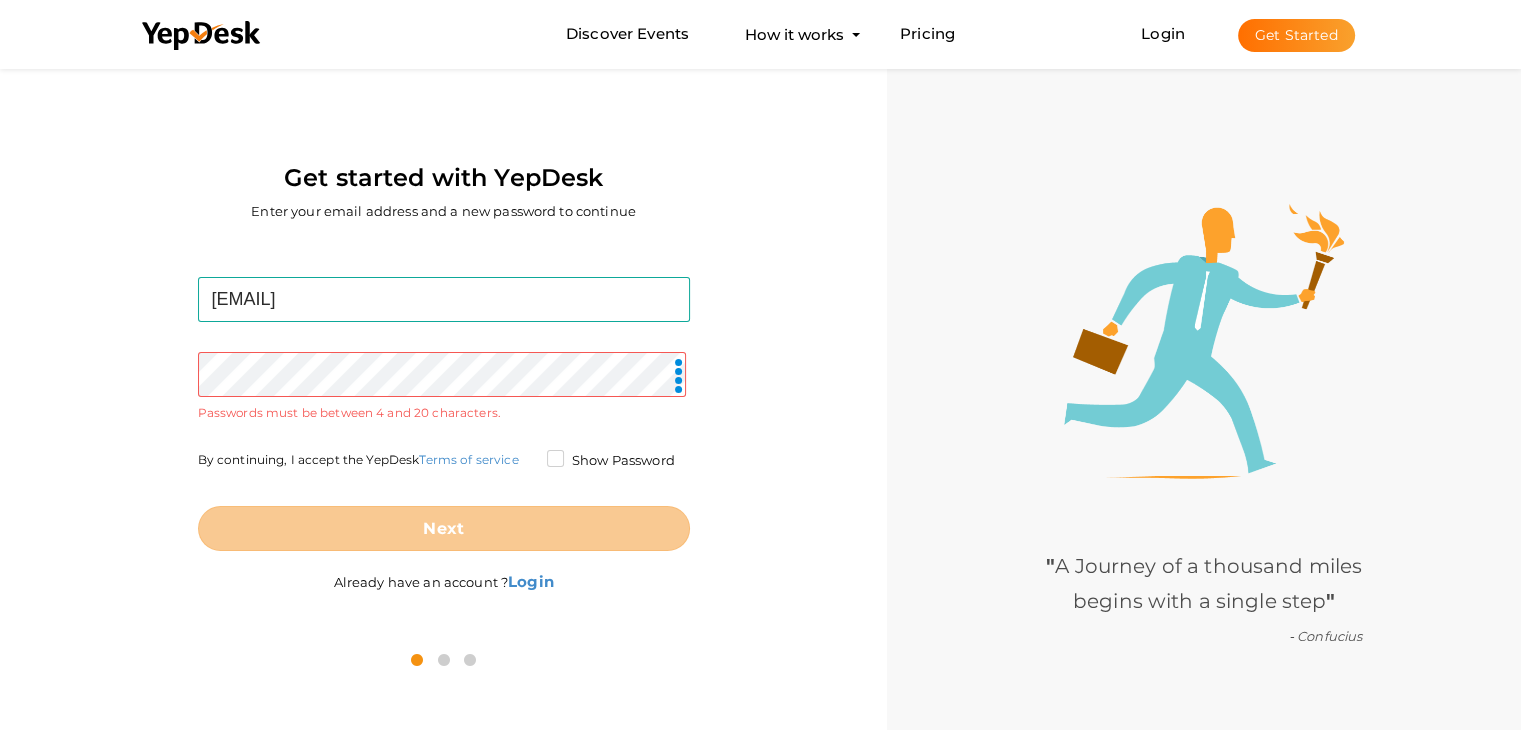 click on "getmanufacturers25@gmail.com   Required.
Invalid
email.   Checking
You already have a YepDesk
account. Please  Sign in  your account to create
an organization / group.
Required.
Passwords must be between 4 and 20 characters.
Show Password
By continuing, I accept the YepDesk  Terms of
service
Next
Already
have an account ?  Login" at bounding box center (443, 436) 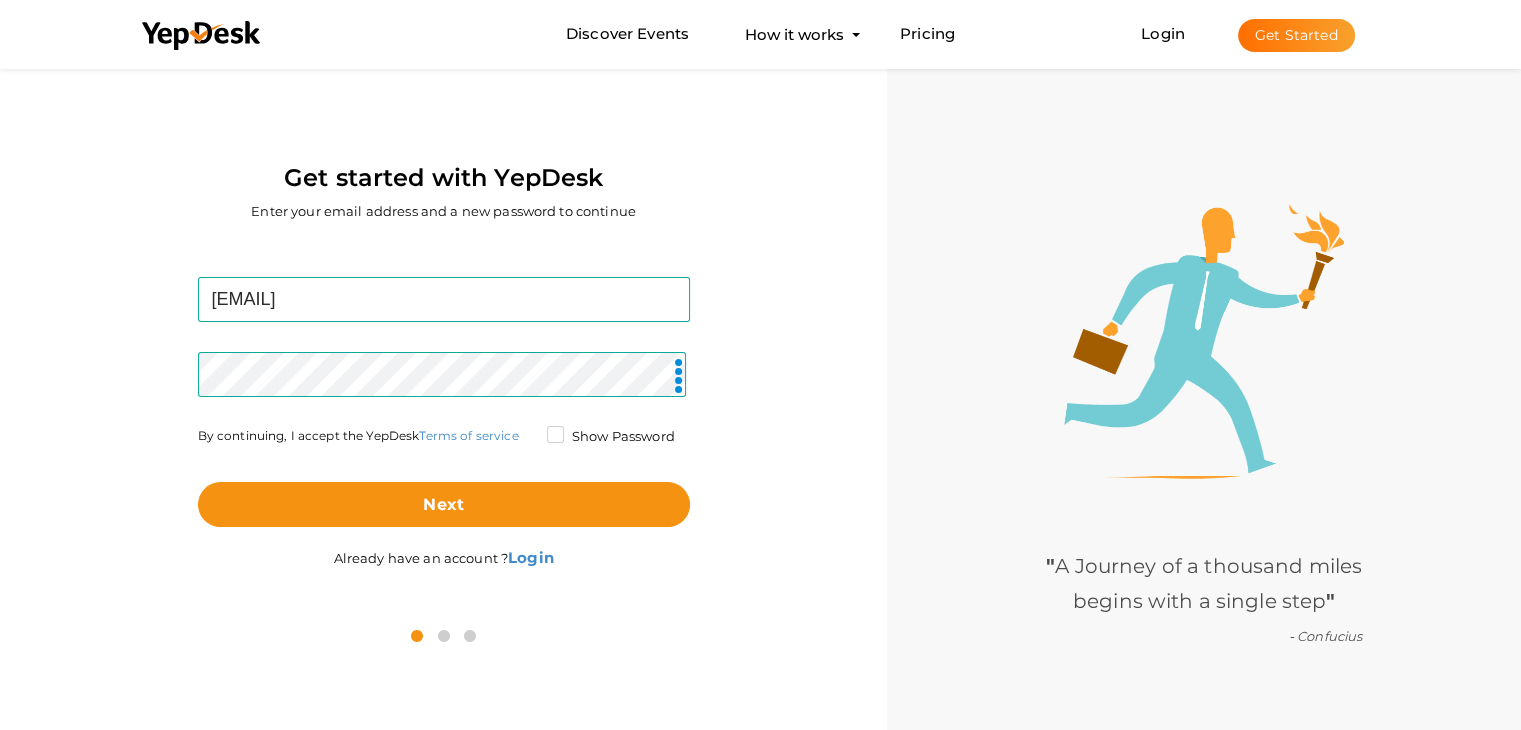 click on "getmanufacturers25@gmail.com   Required.
Invalid
email.   Checking
You already have a YepDesk
account. Please  Sign in  your account to create
an organization / group.
Required.
Passwords must be between 4 and 20 characters.
Show Password
By continuing, I accept the YepDesk  Terms of
service
Next
Already
have an account ?  Login" at bounding box center (443, 424) 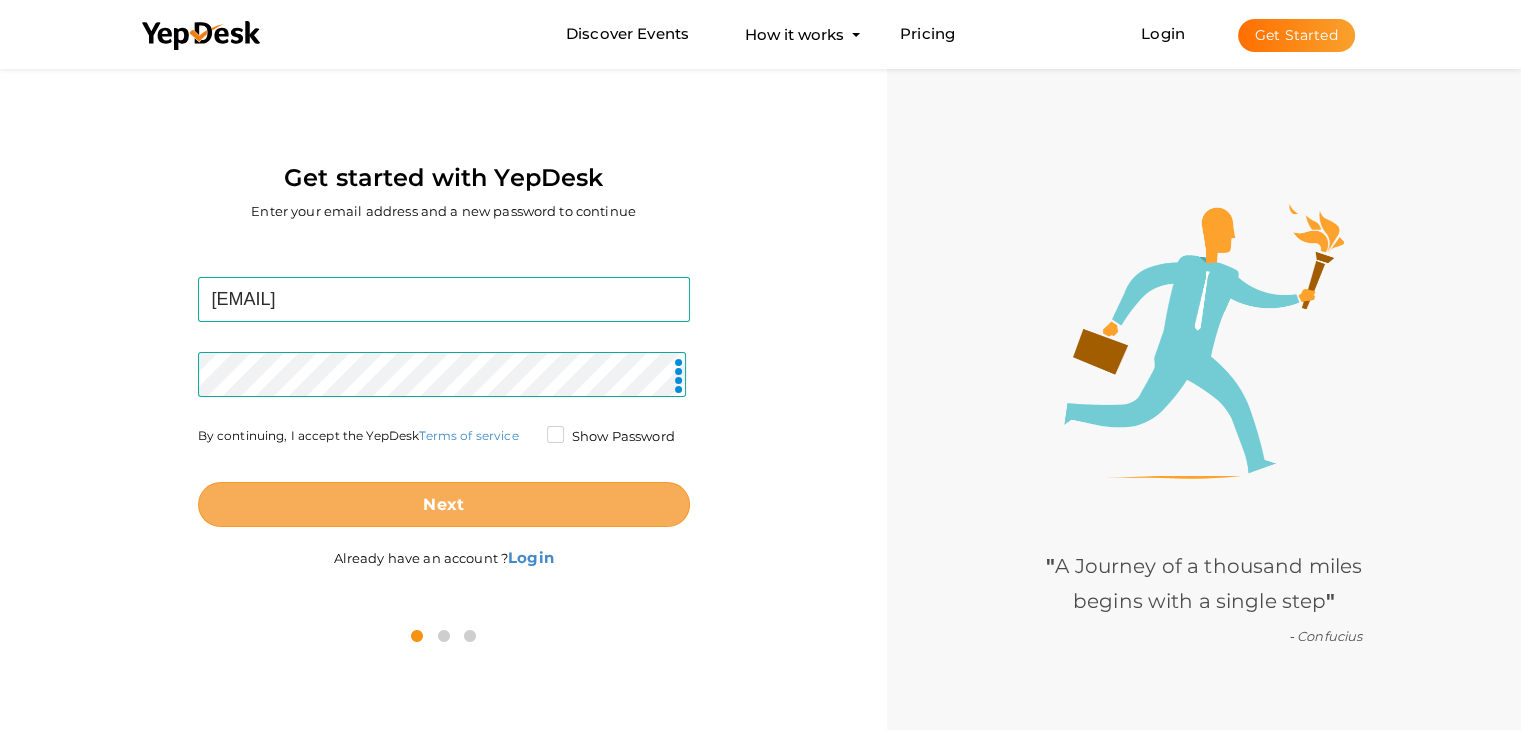 click on "Next" at bounding box center [444, 504] 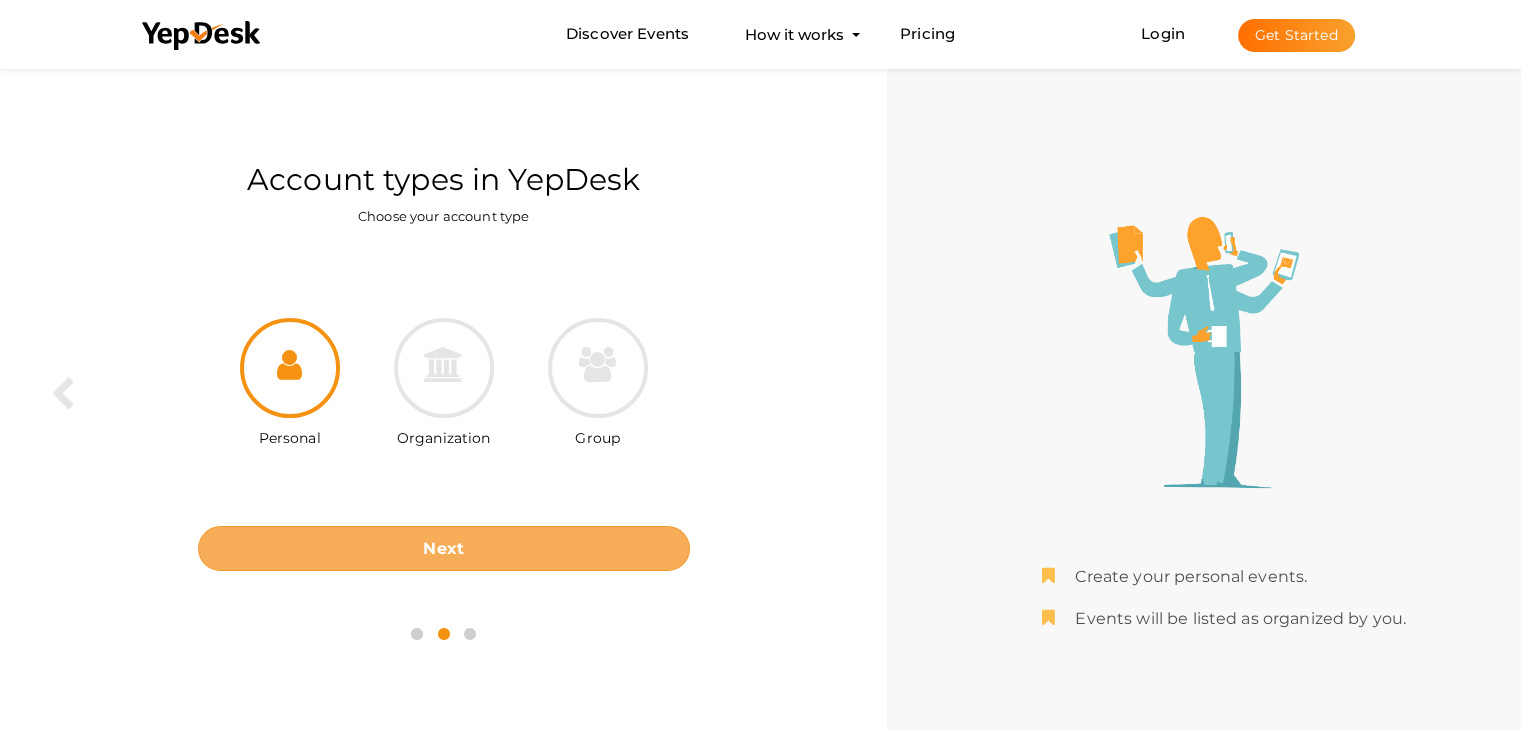 click on "Next" at bounding box center [443, 548] 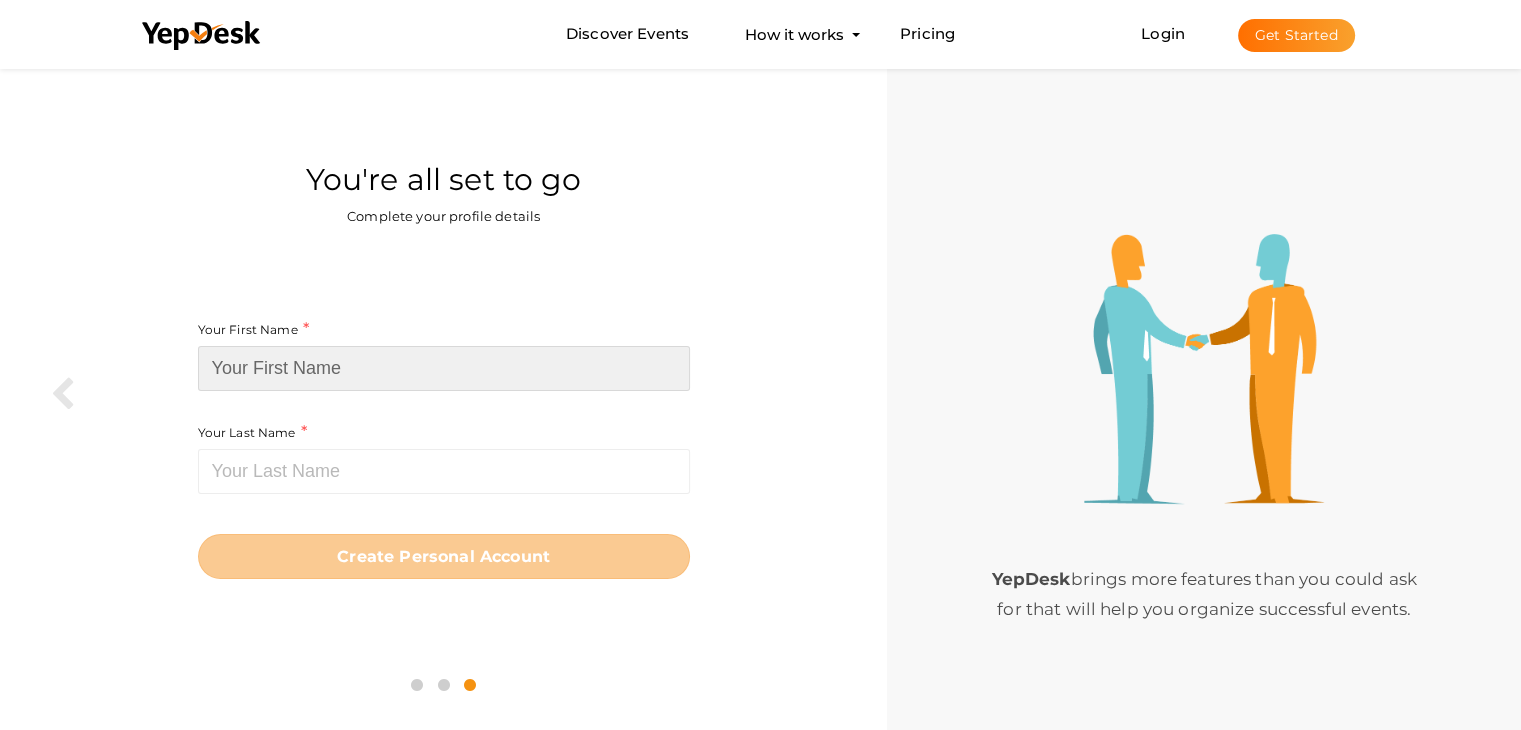 click at bounding box center [444, 368] 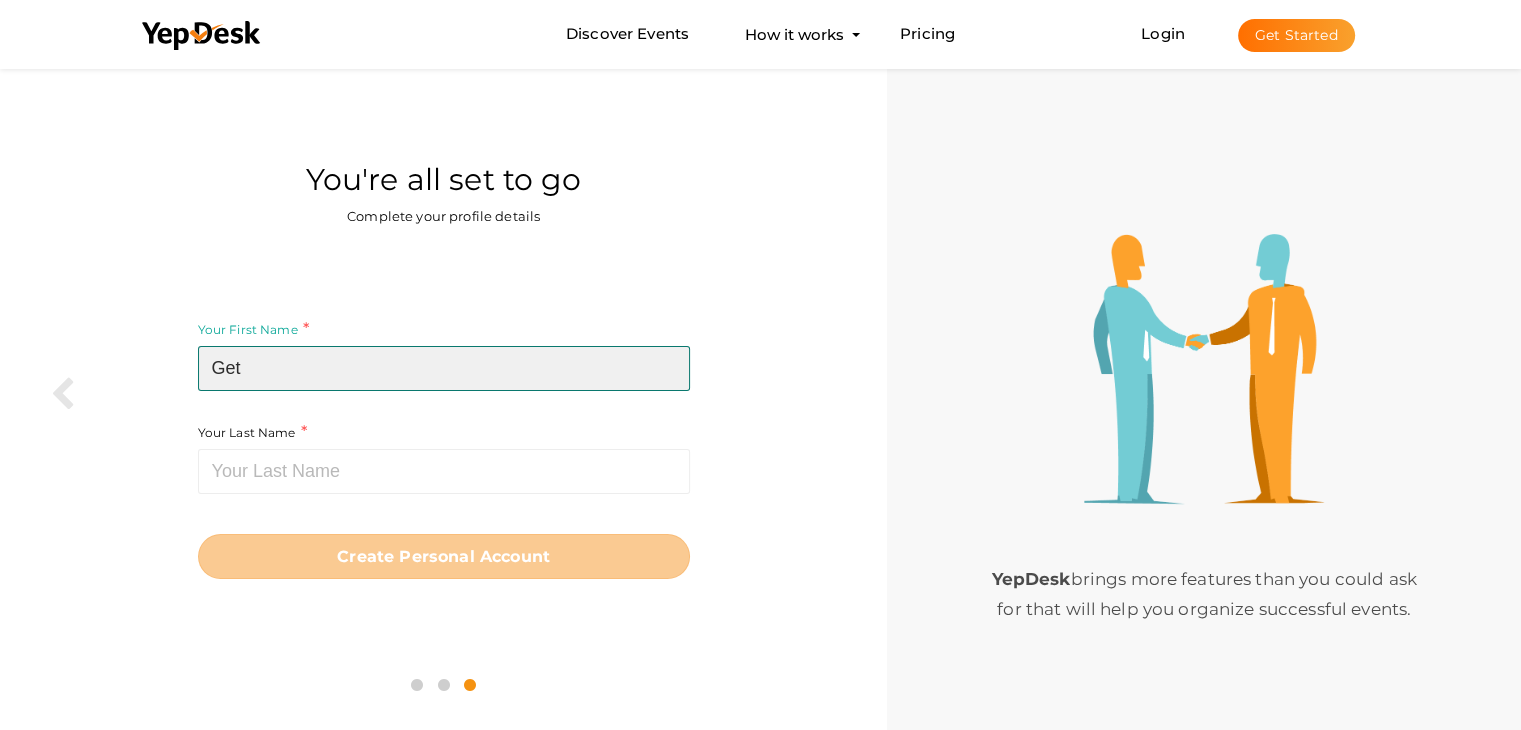 type on "Get" 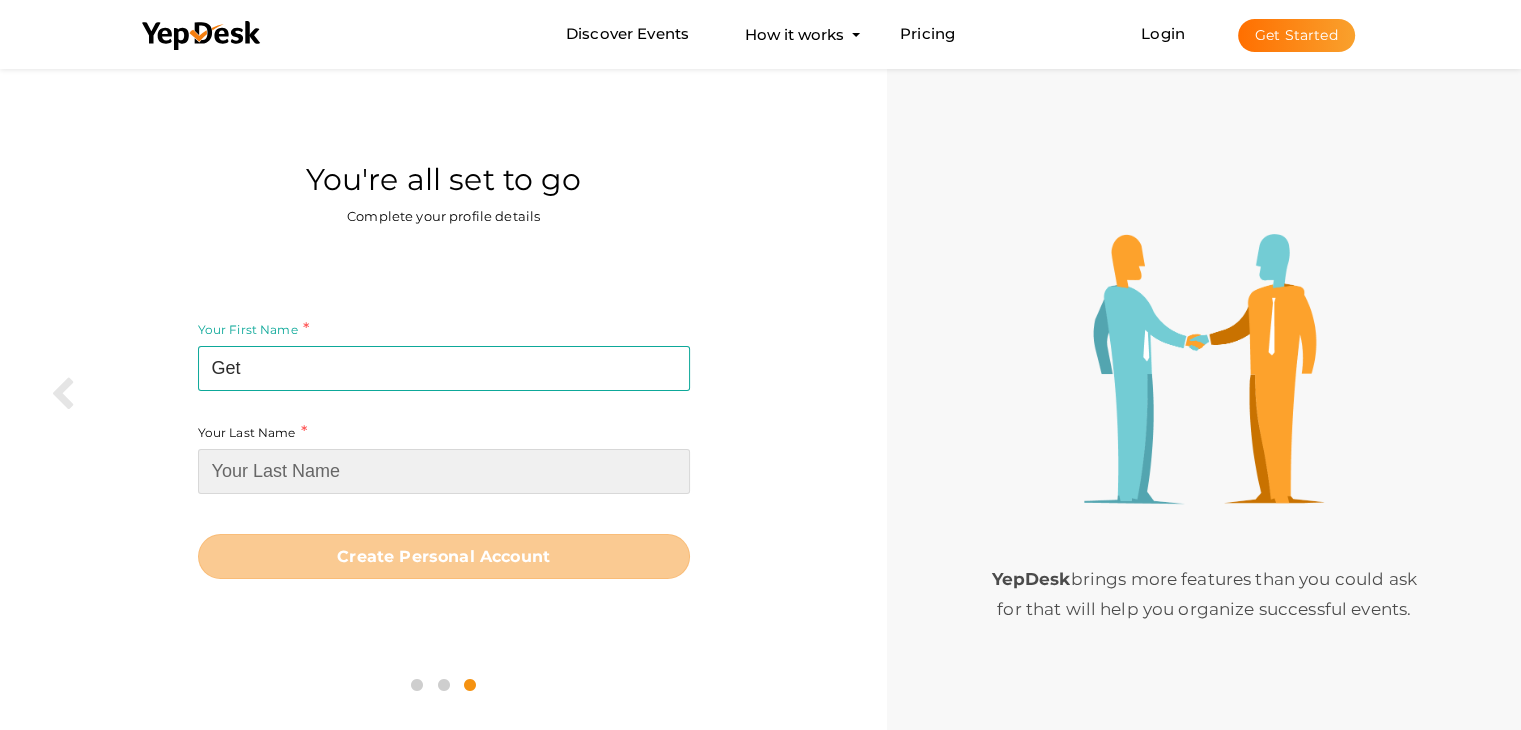 click at bounding box center [444, 471] 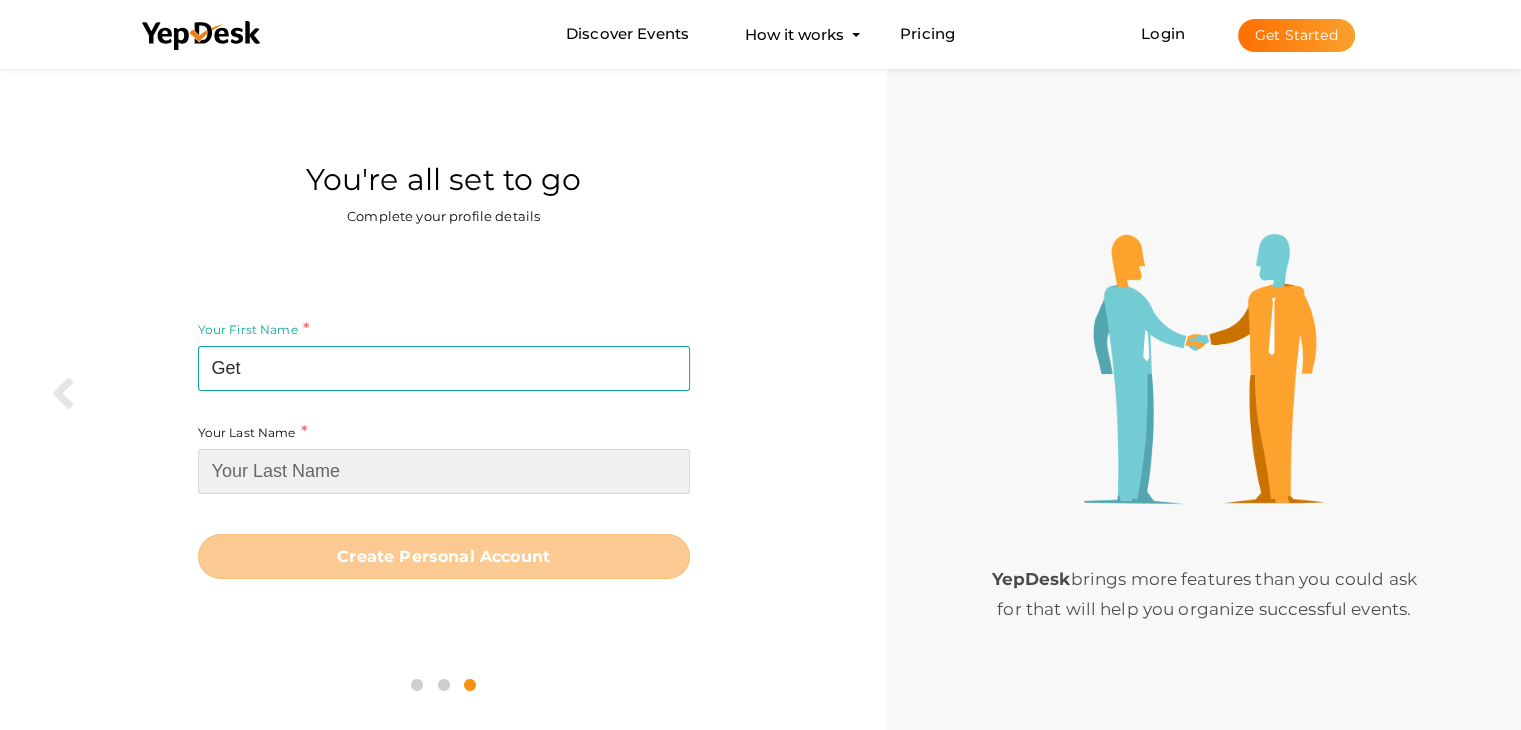 paste on "Manufacturers" 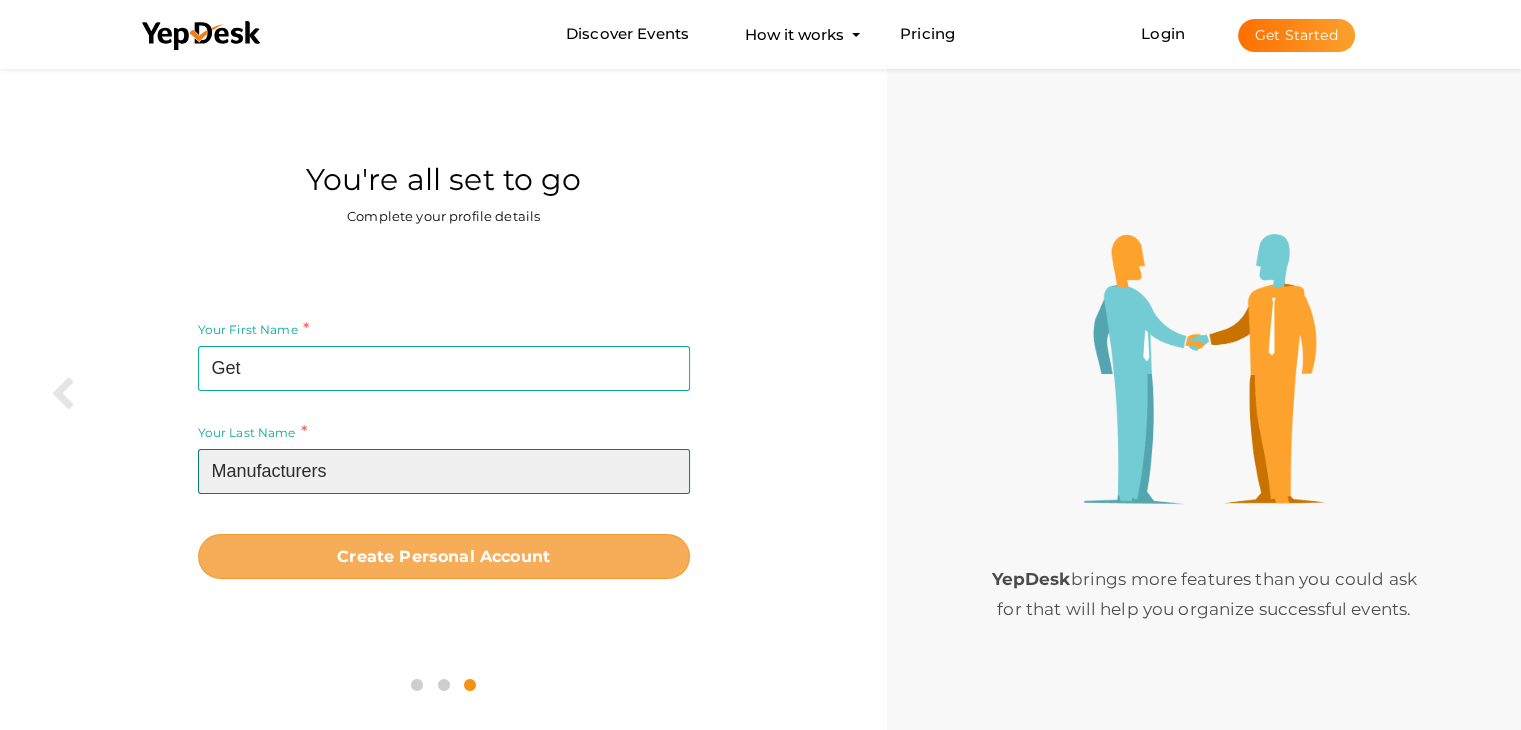 type on "Manufacturers" 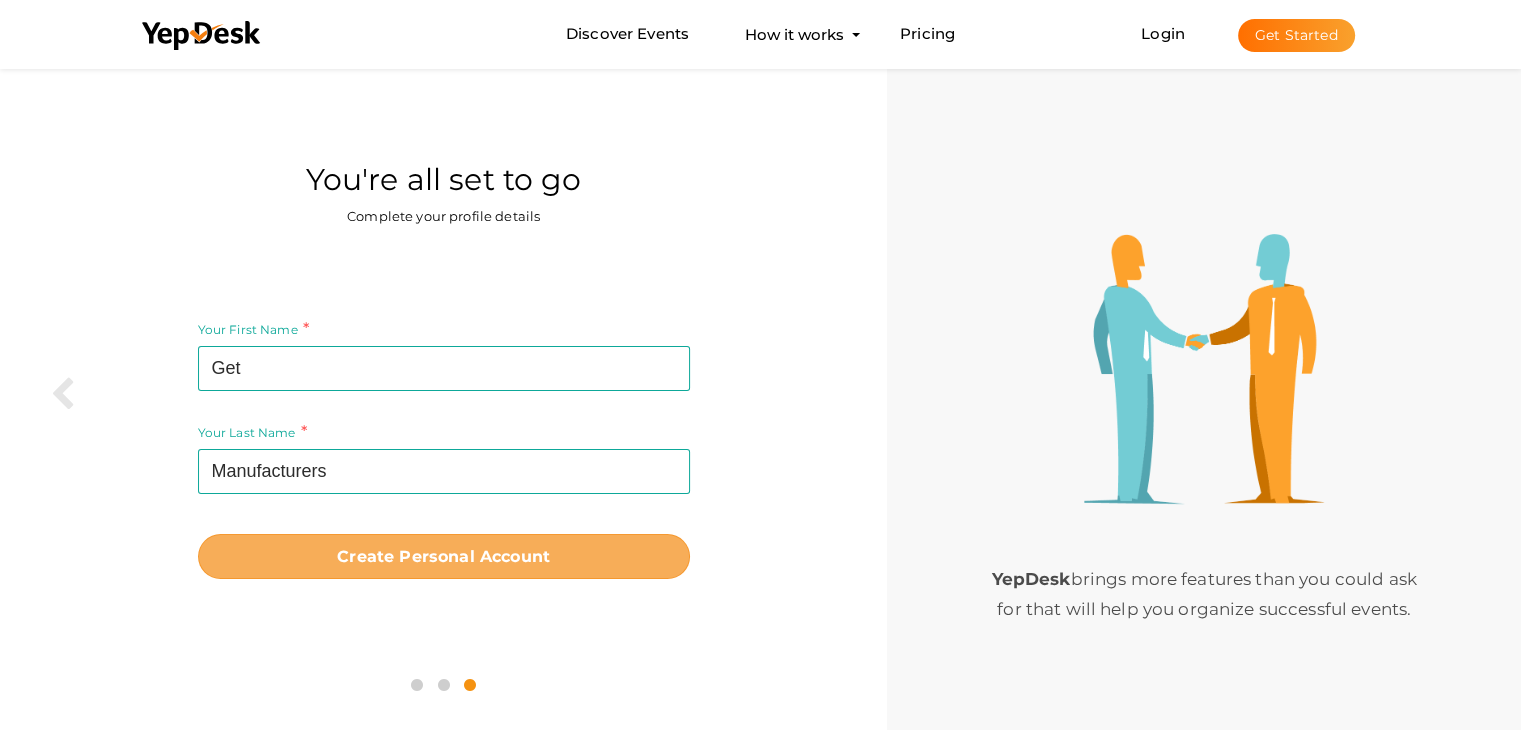 click on "Create
Personal Account" at bounding box center [443, 556] 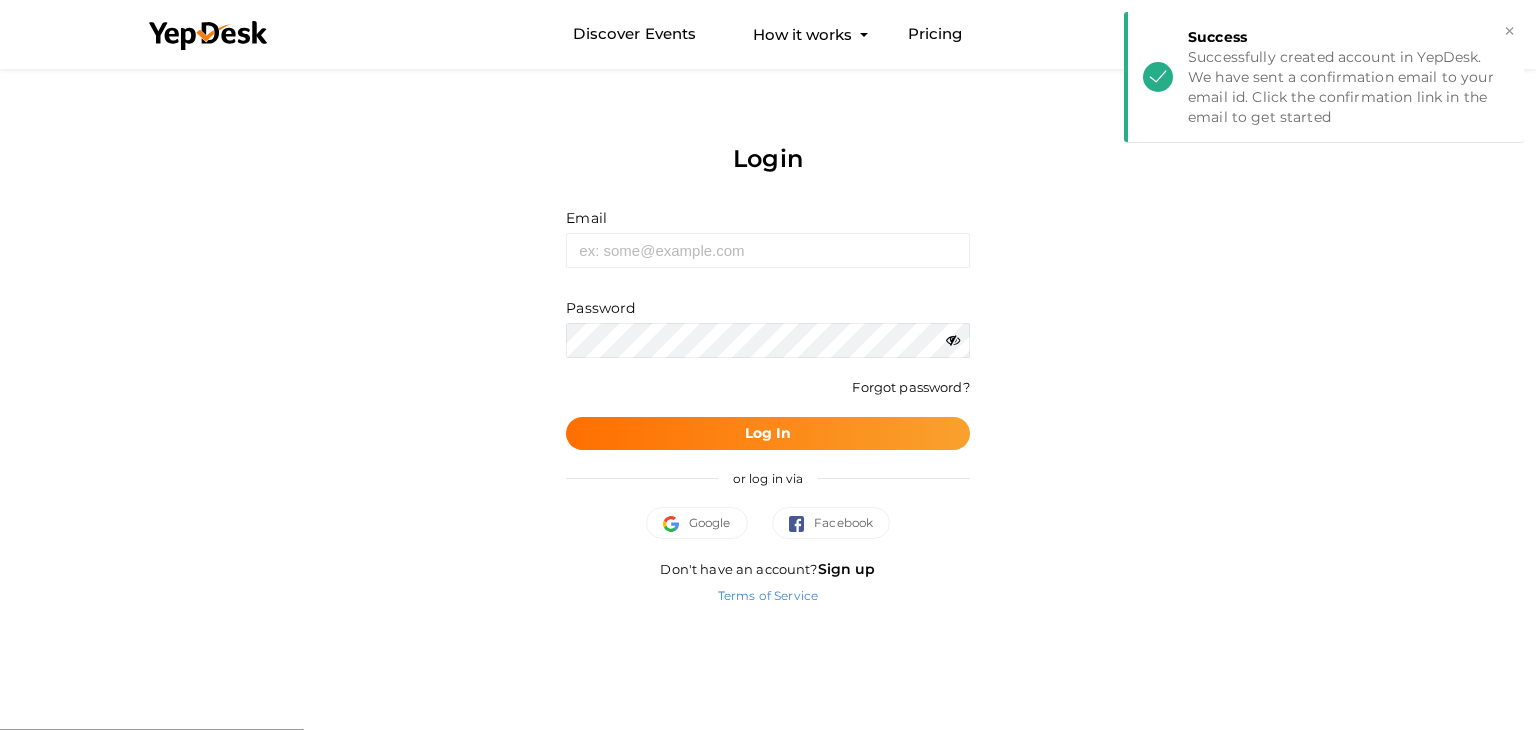 click on "Login
Email
Invalid
email.
Password
Wrong Credentials
Forgot
password?
Log In
or log in
via
Google
Facebook
Don't have an account?
Sign up
Terms
of Service" at bounding box center [768, 346] 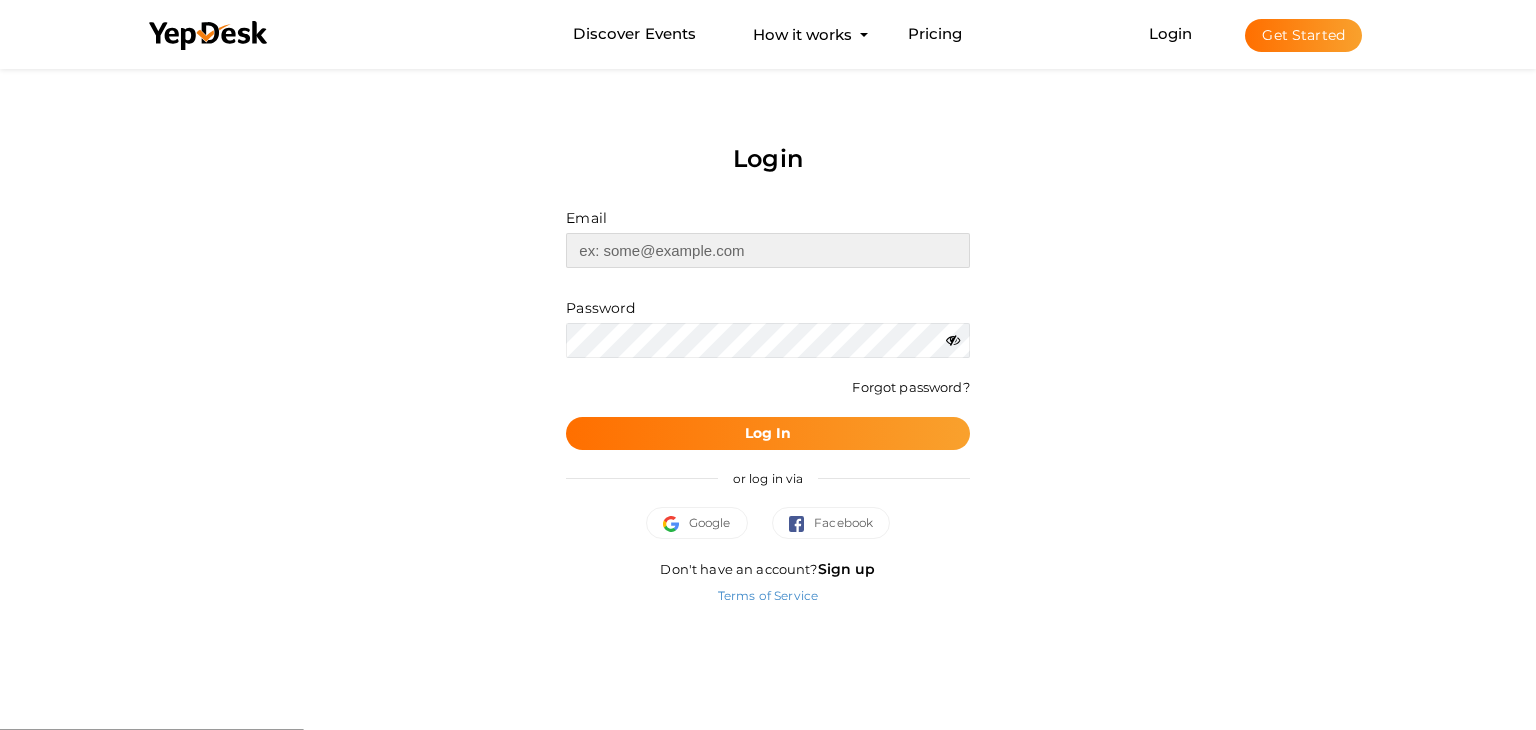 click at bounding box center (767, 250) 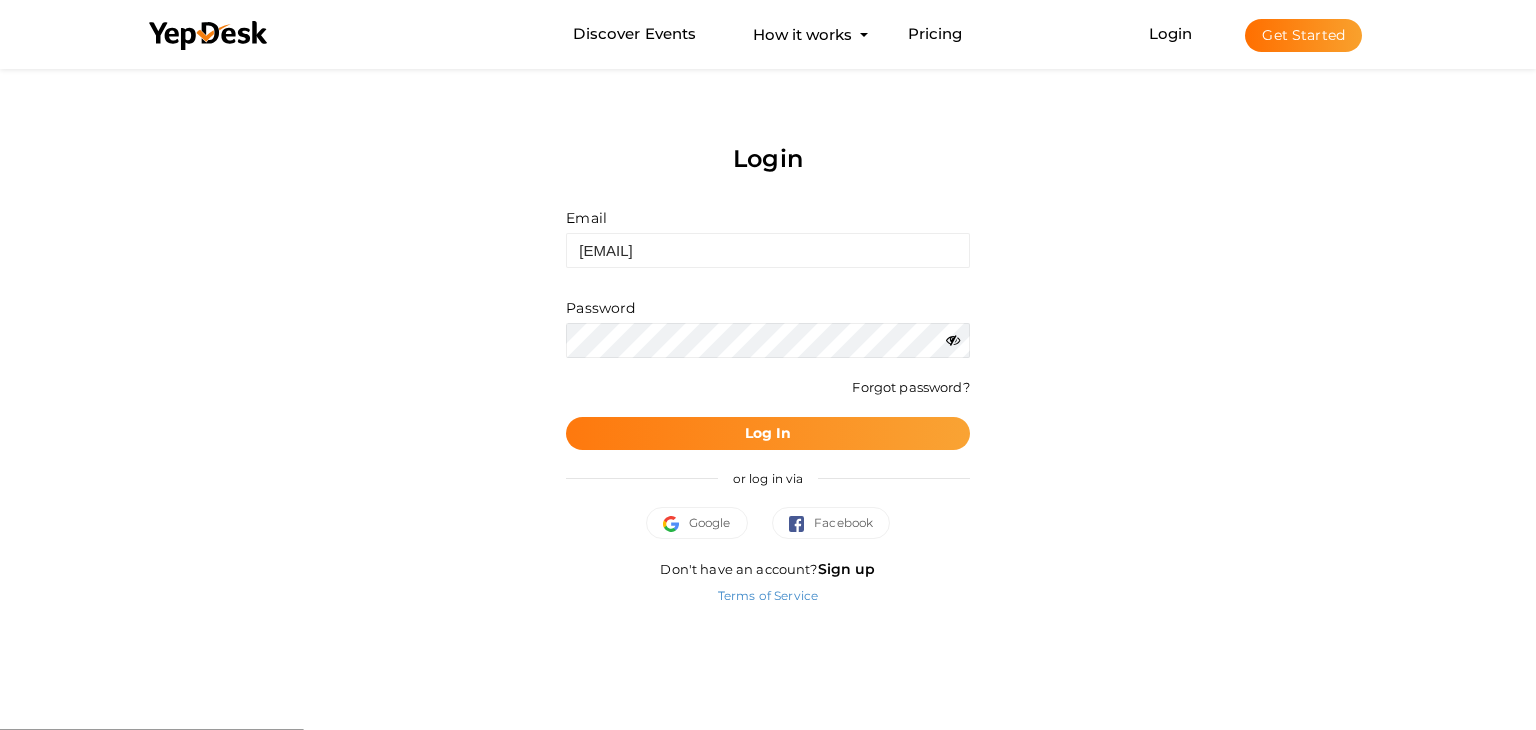 click on "Log In" at bounding box center [768, 433] 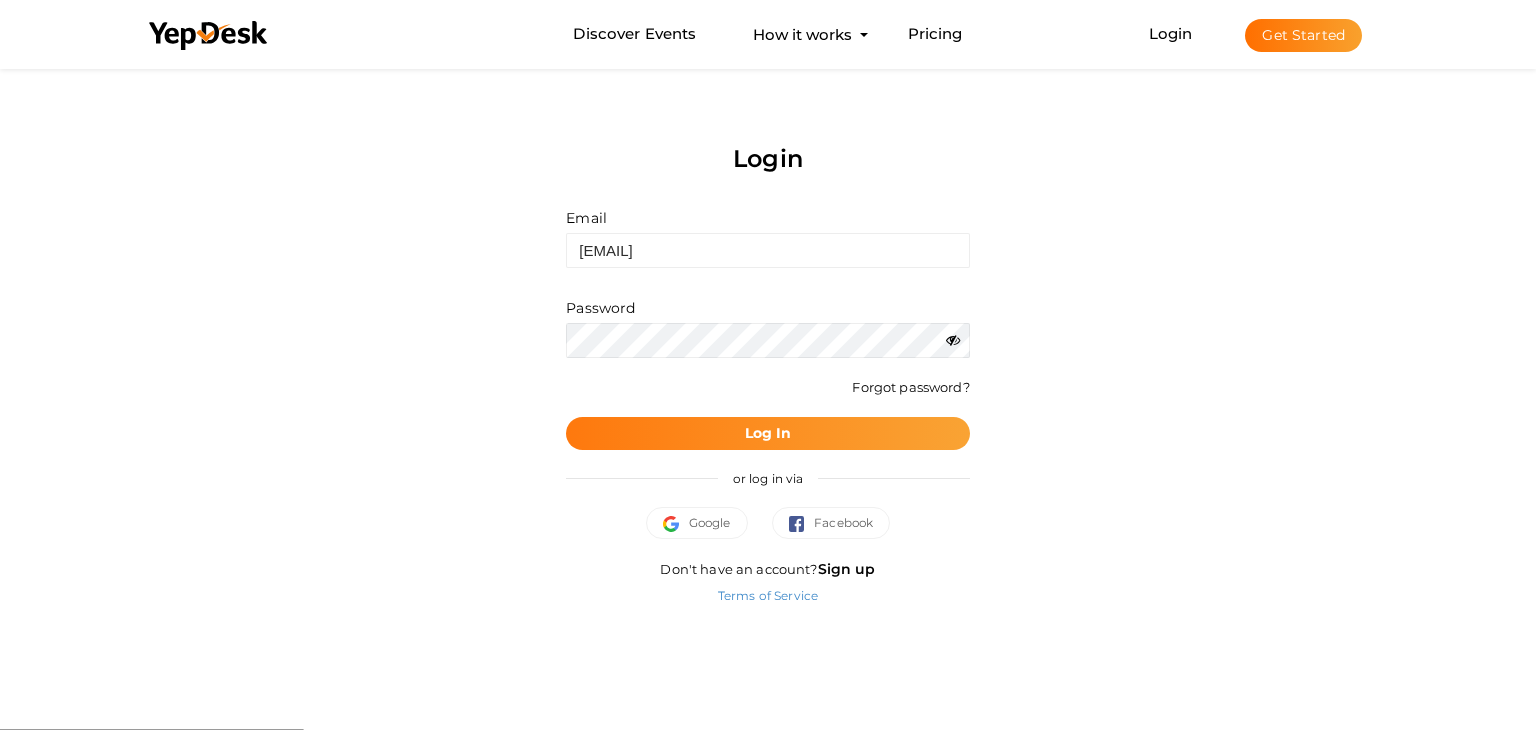 click on "Log In" at bounding box center (768, 433) 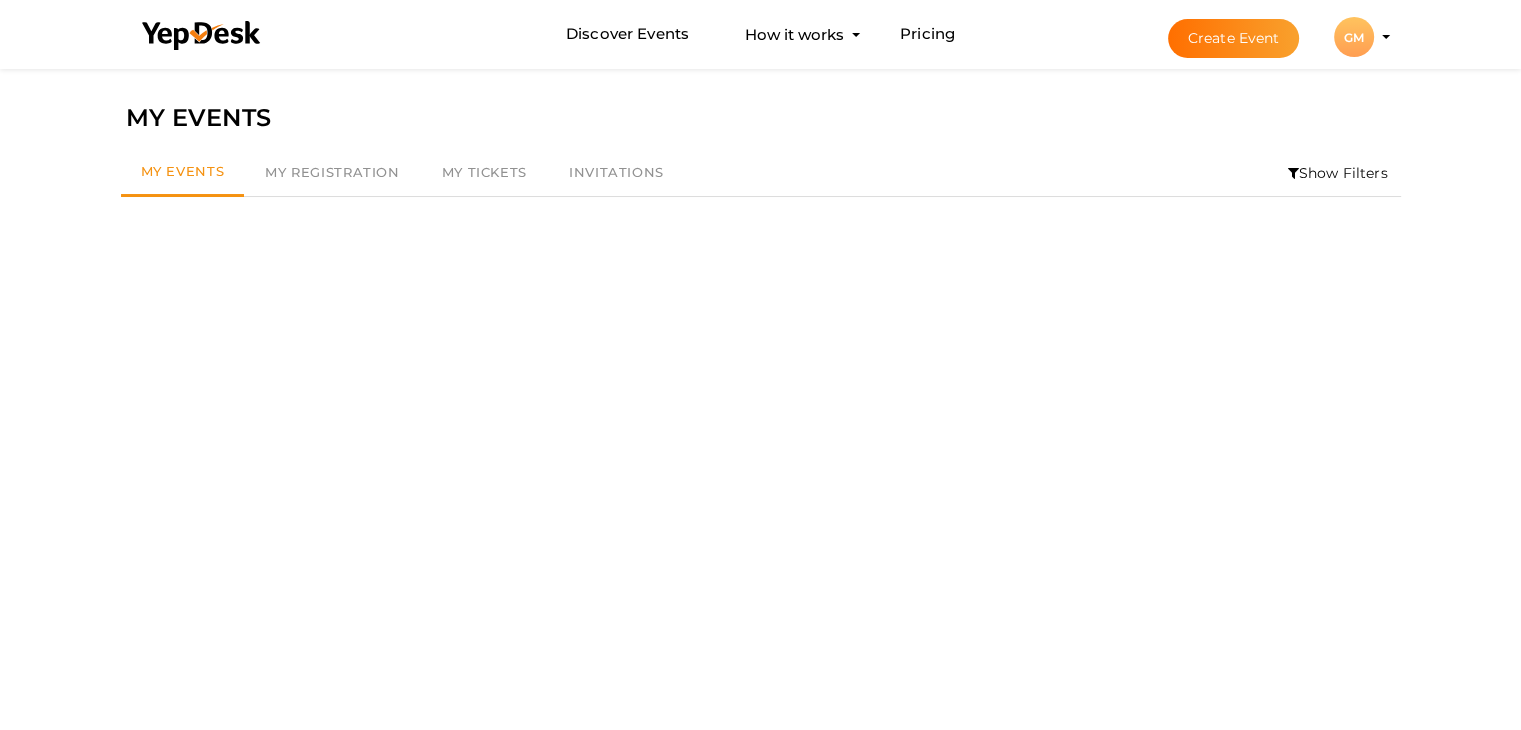 scroll, scrollTop: 0, scrollLeft: 0, axis: both 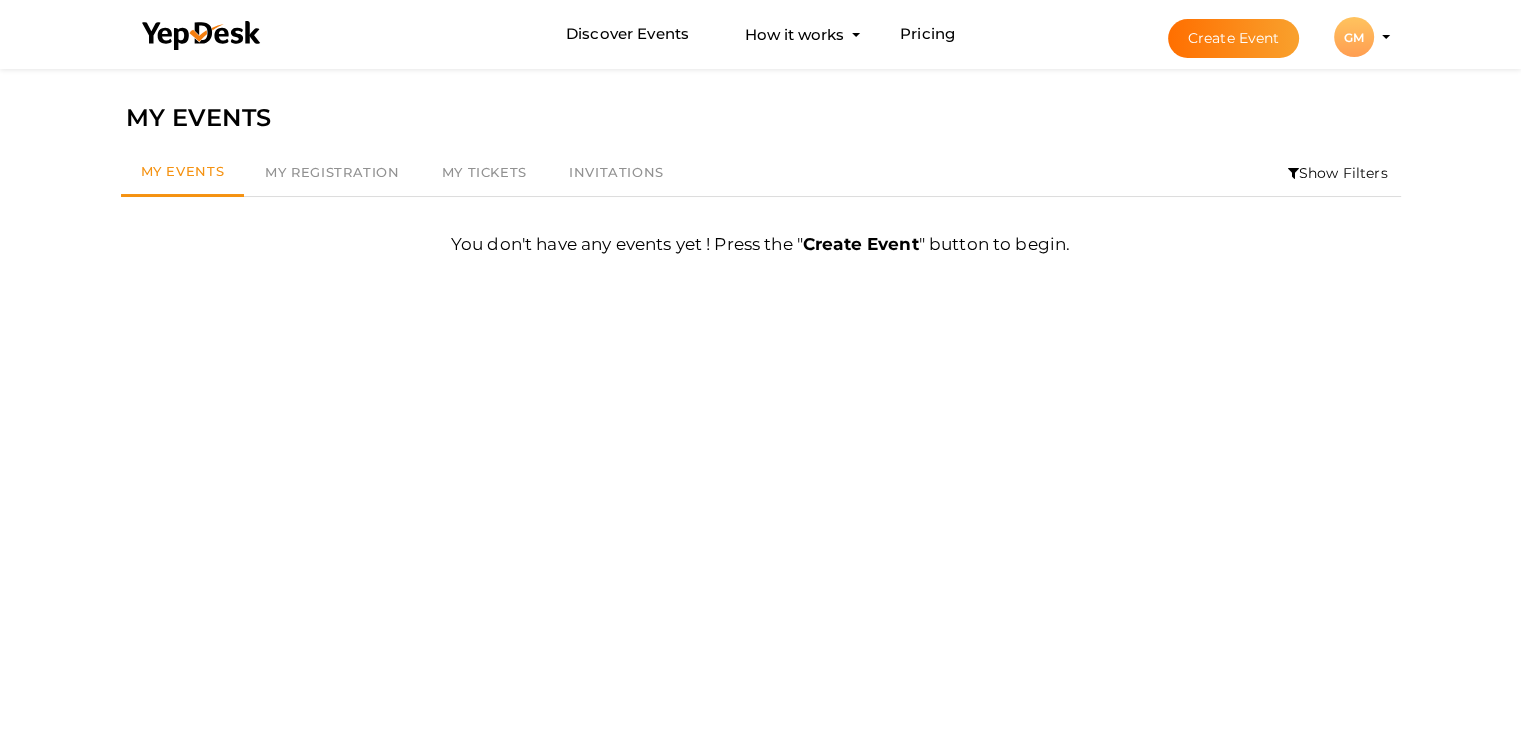 click on "GM" at bounding box center (1354, 37) 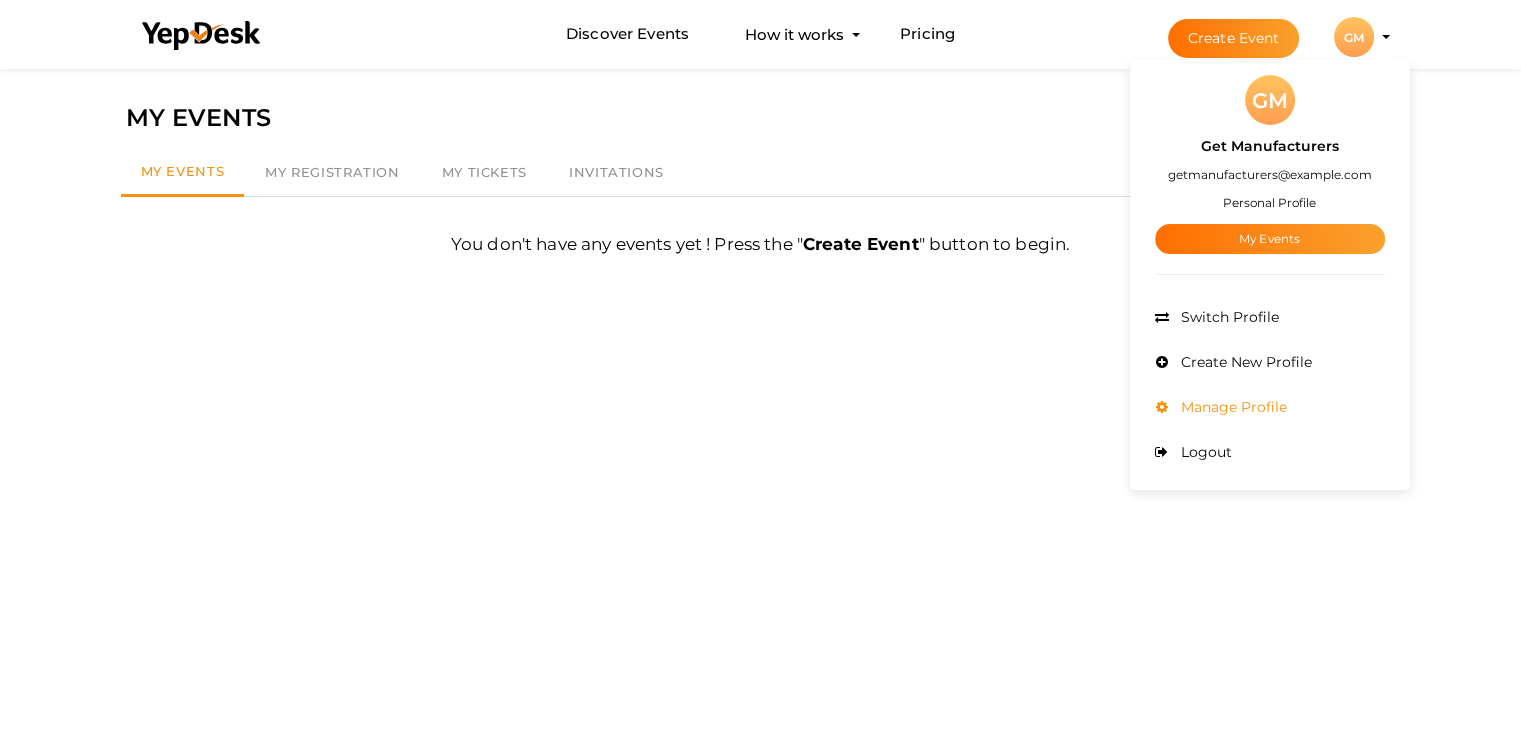click on "Manage Profile" at bounding box center (1231, 407) 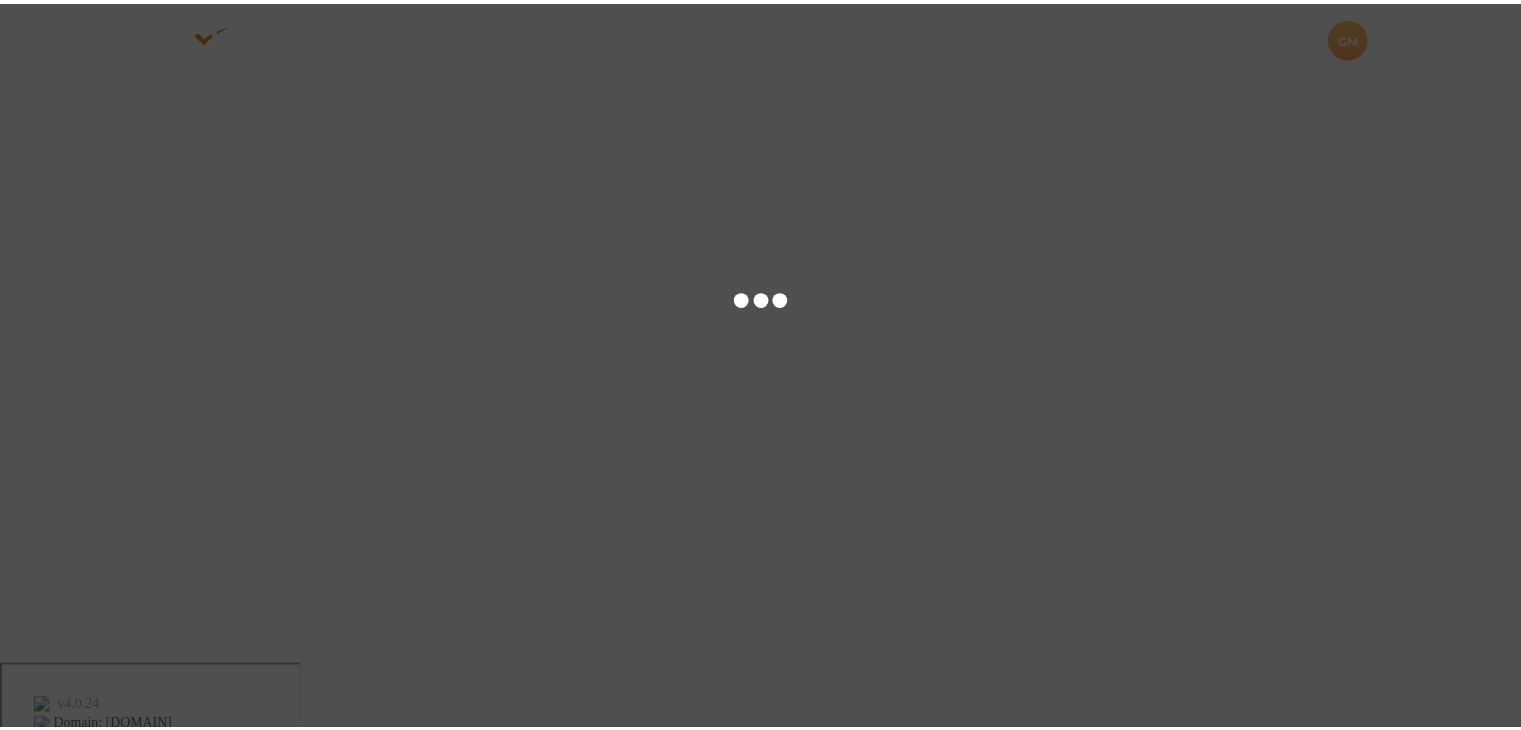 scroll, scrollTop: 0, scrollLeft: 0, axis: both 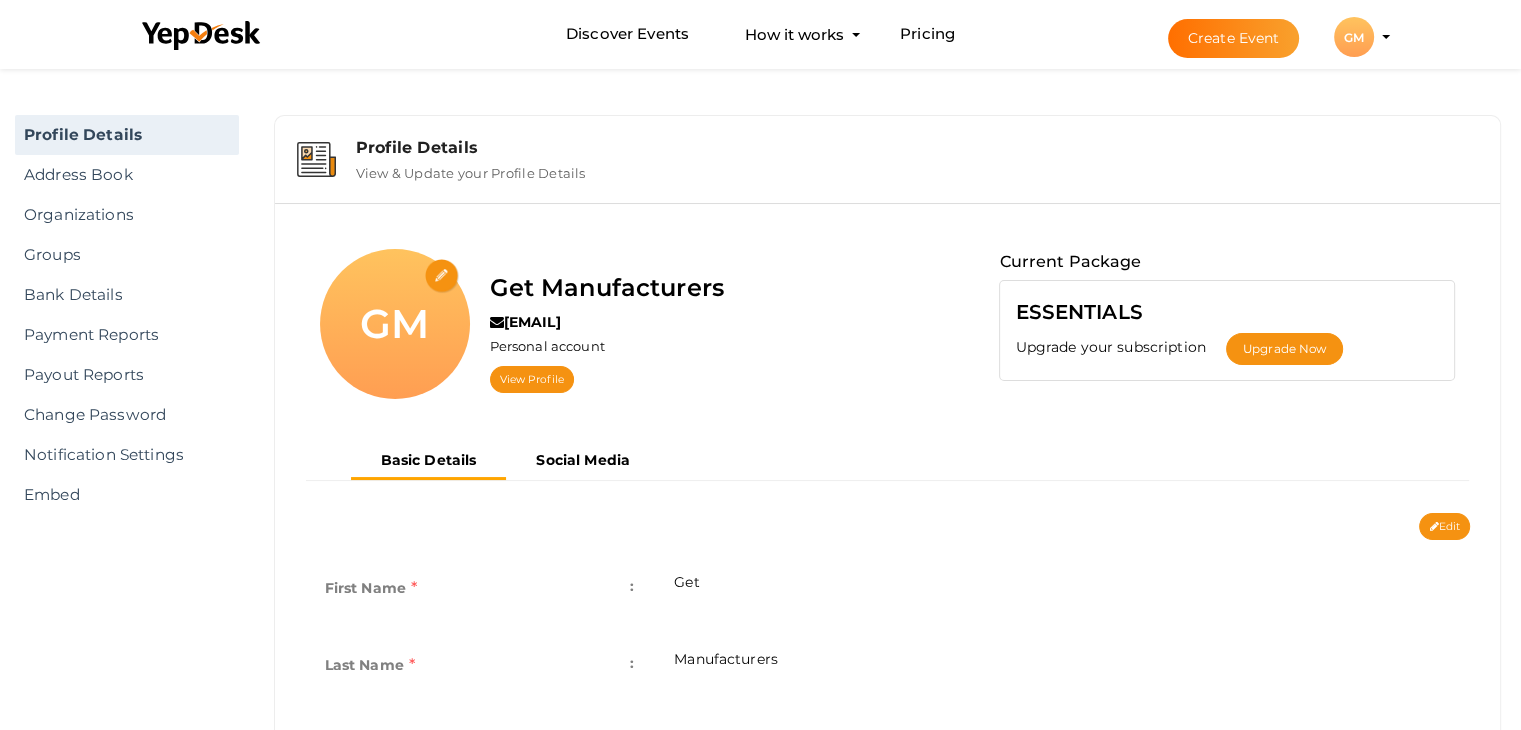 click at bounding box center (442, 276) 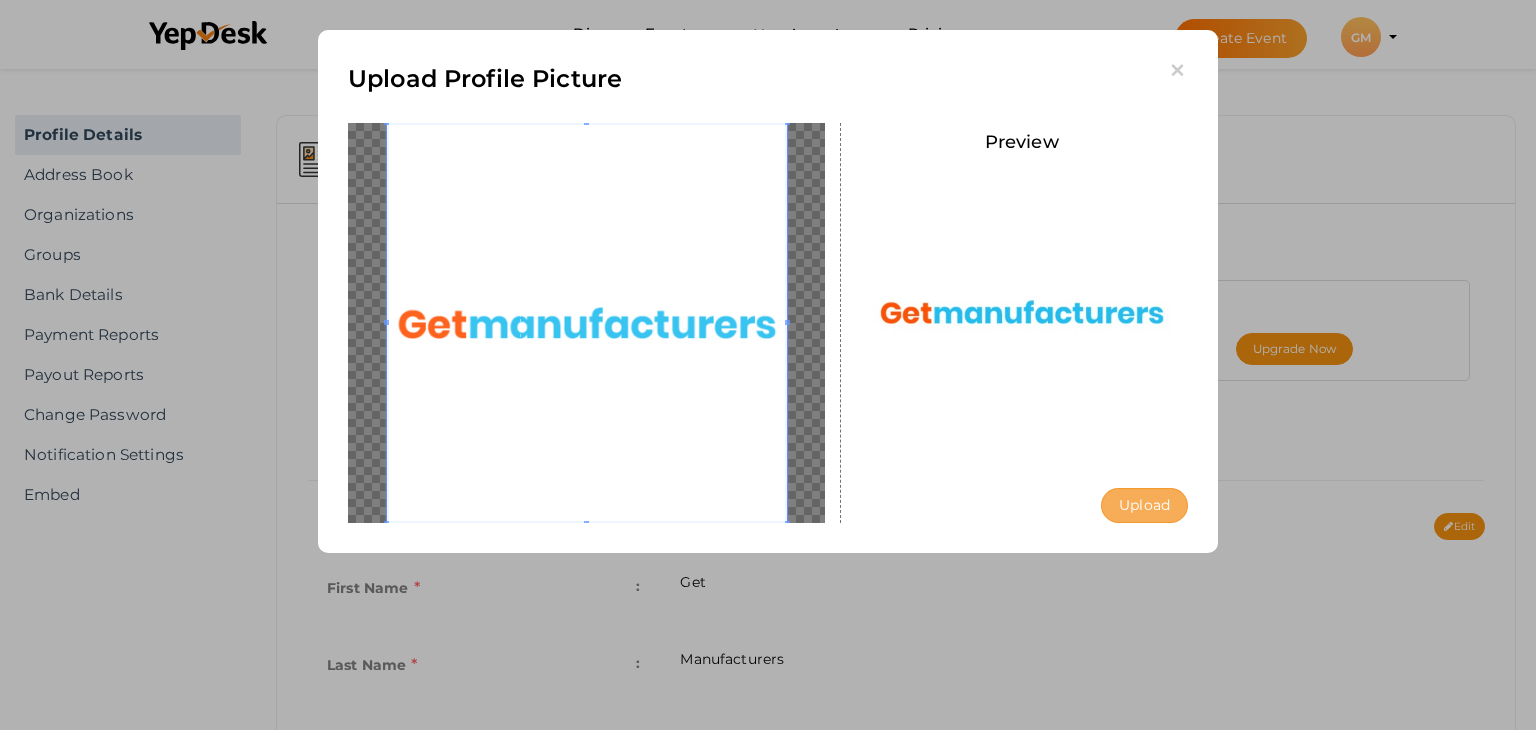 click on "Upload" at bounding box center (1144, 505) 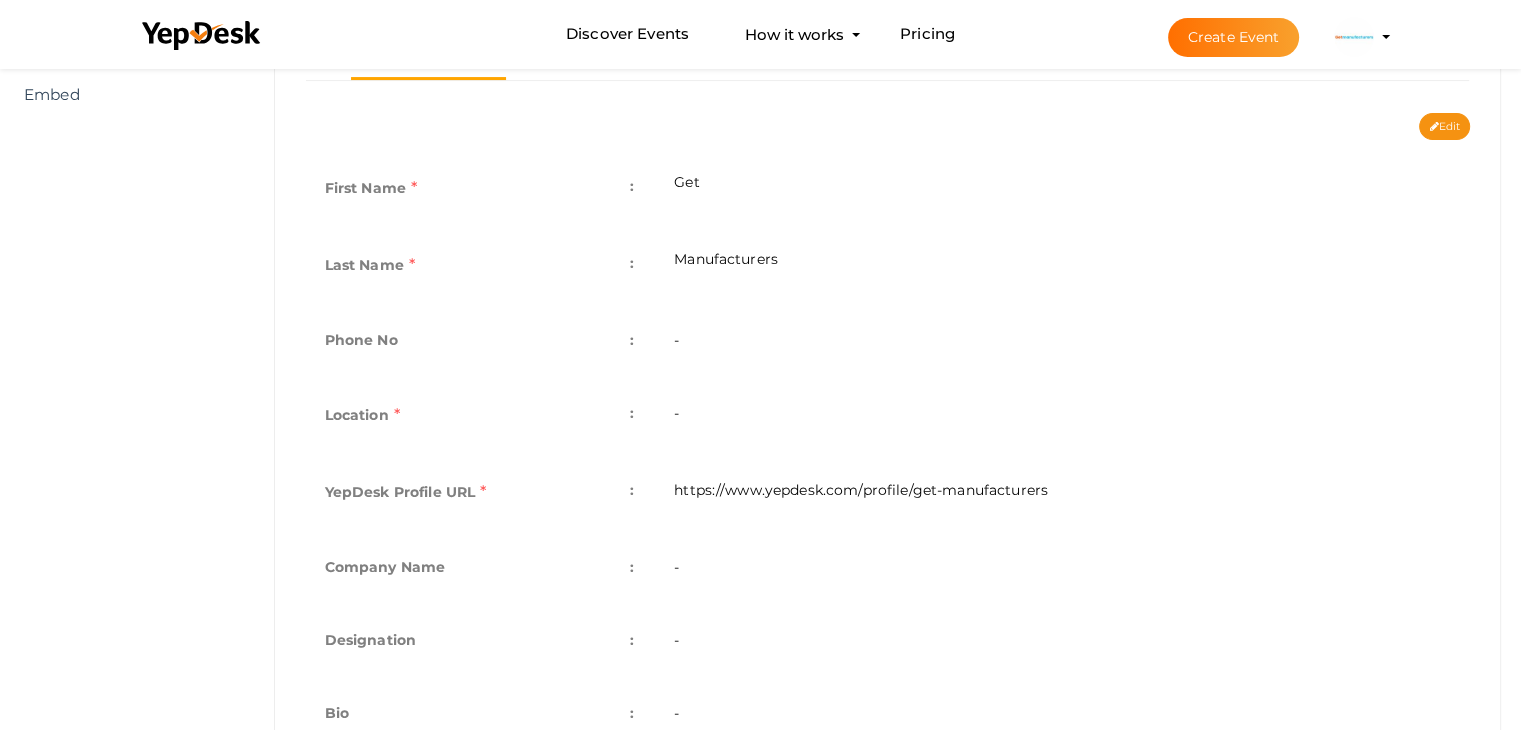 scroll, scrollTop: 497, scrollLeft: 0, axis: vertical 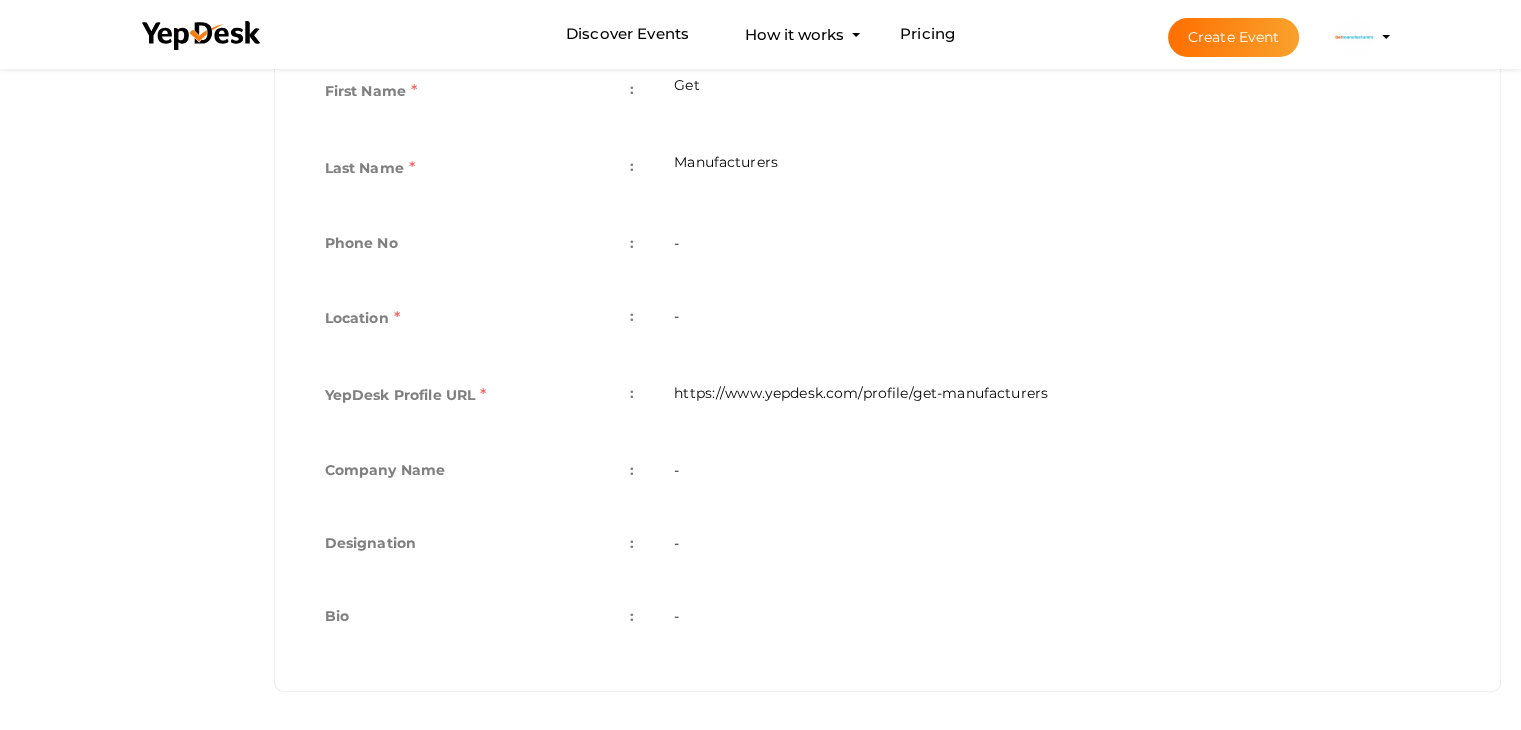 click on "-" at bounding box center [1062, 618] 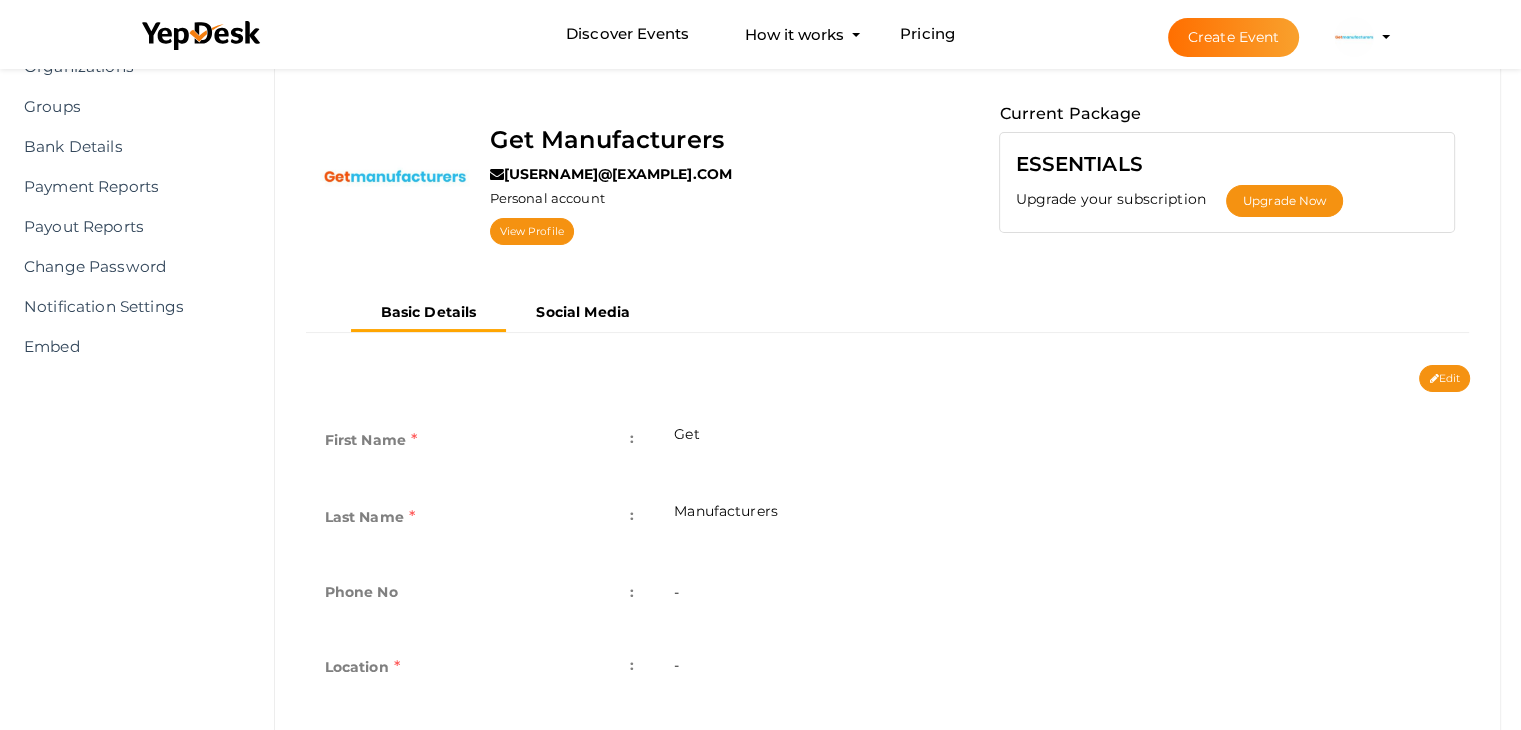 scroll, scrollTop: 200, scrollLeft: 0, axis: vertical 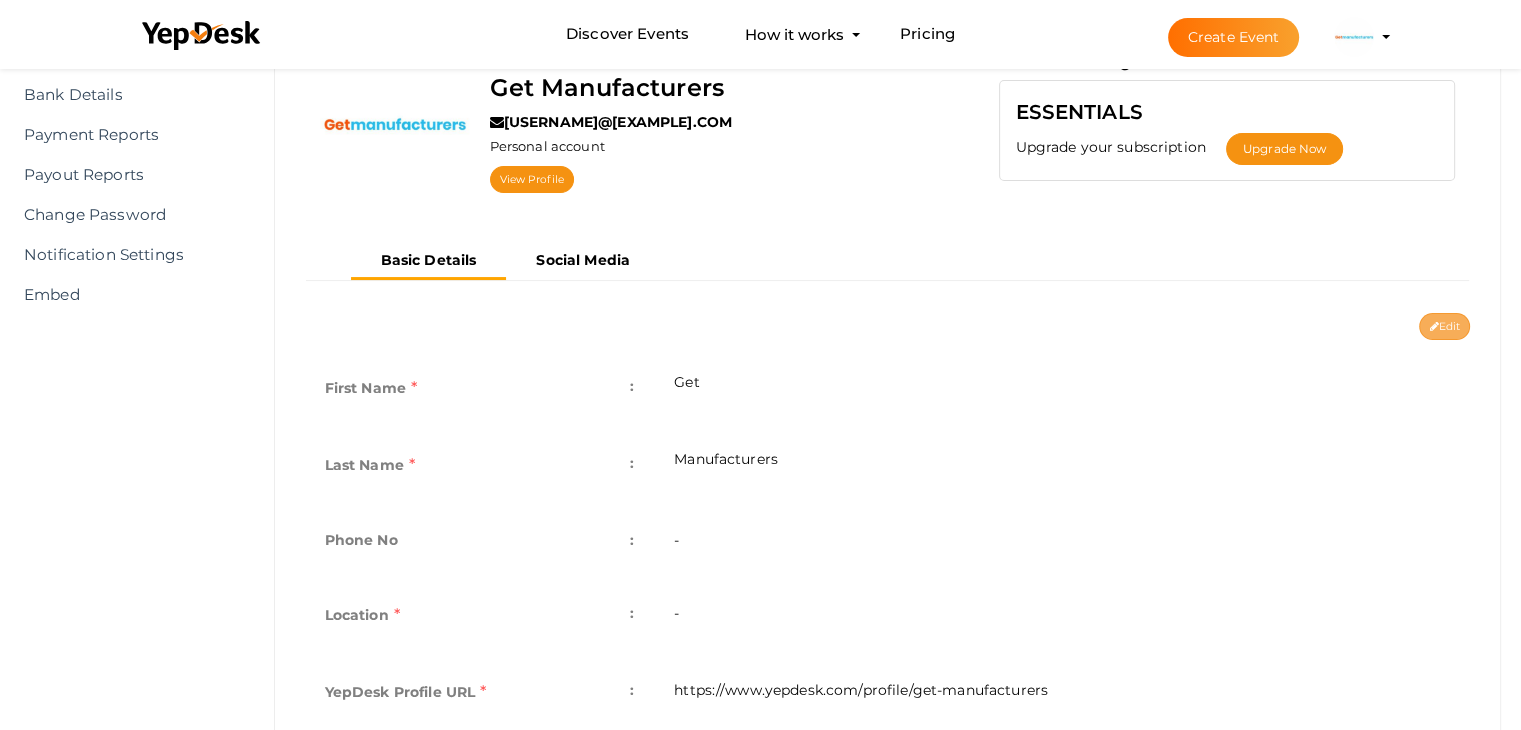 click on "Edit" at bounding box center [1444, 326] 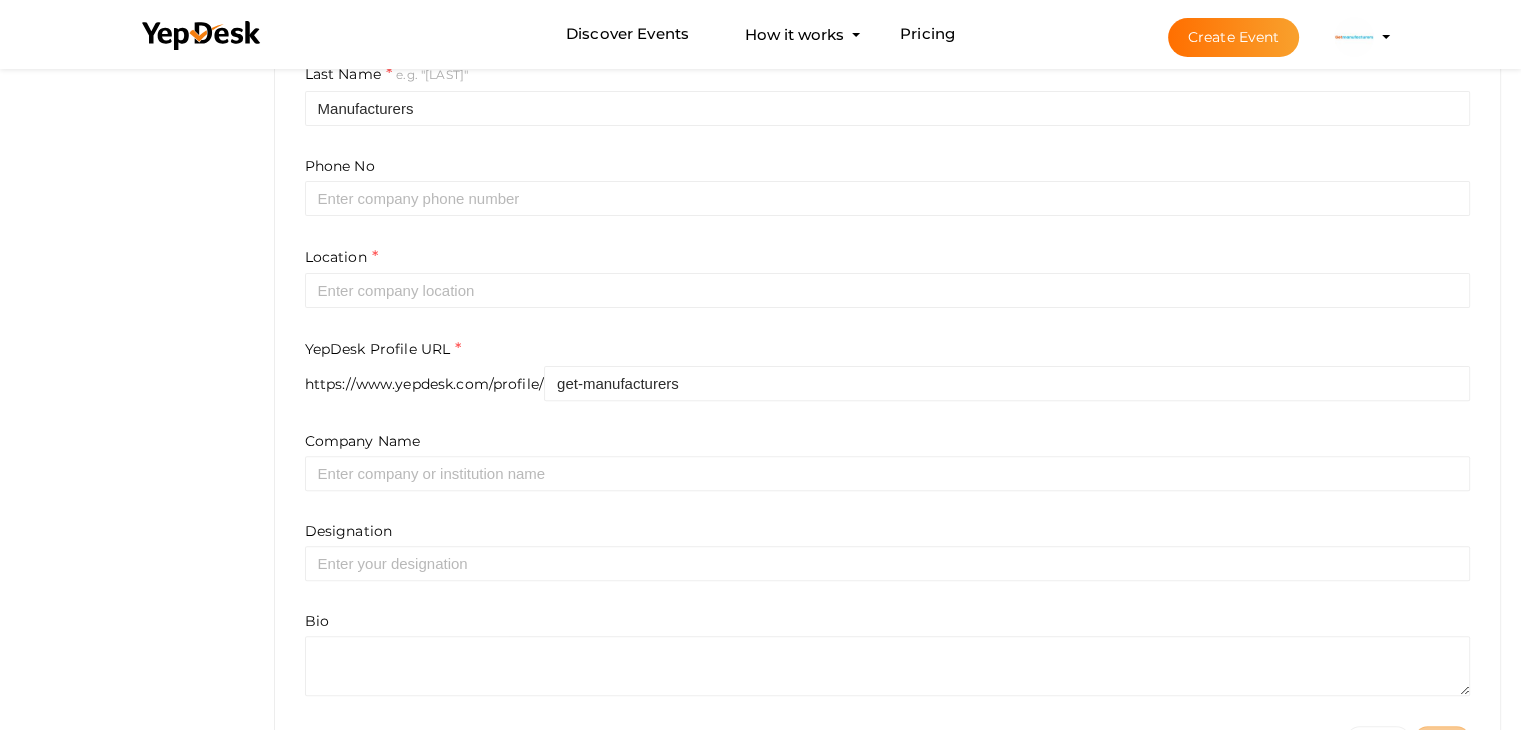 scroll, scrollTop: 600, scrollLeft: 0, axis: vertical 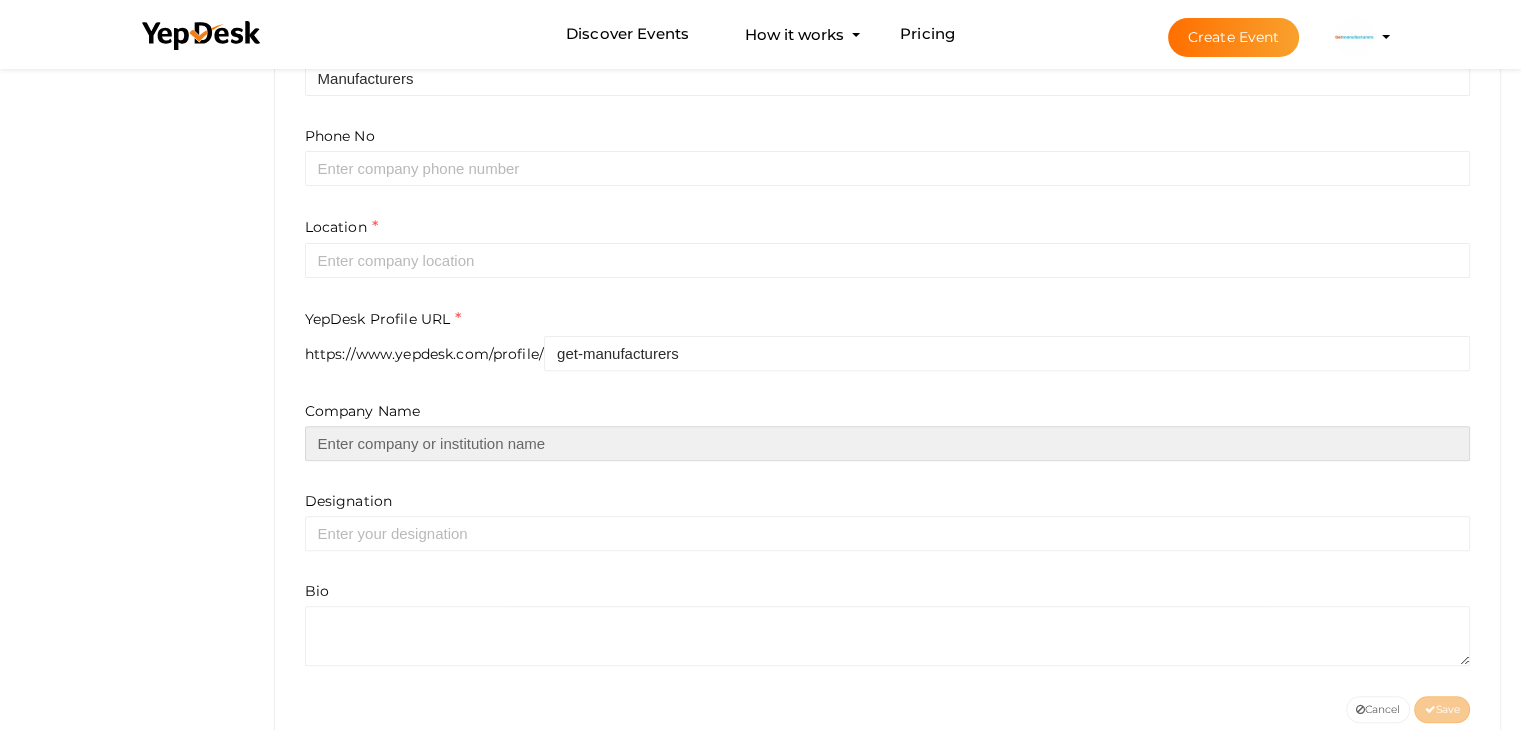 click at bounding box center [888, 443] 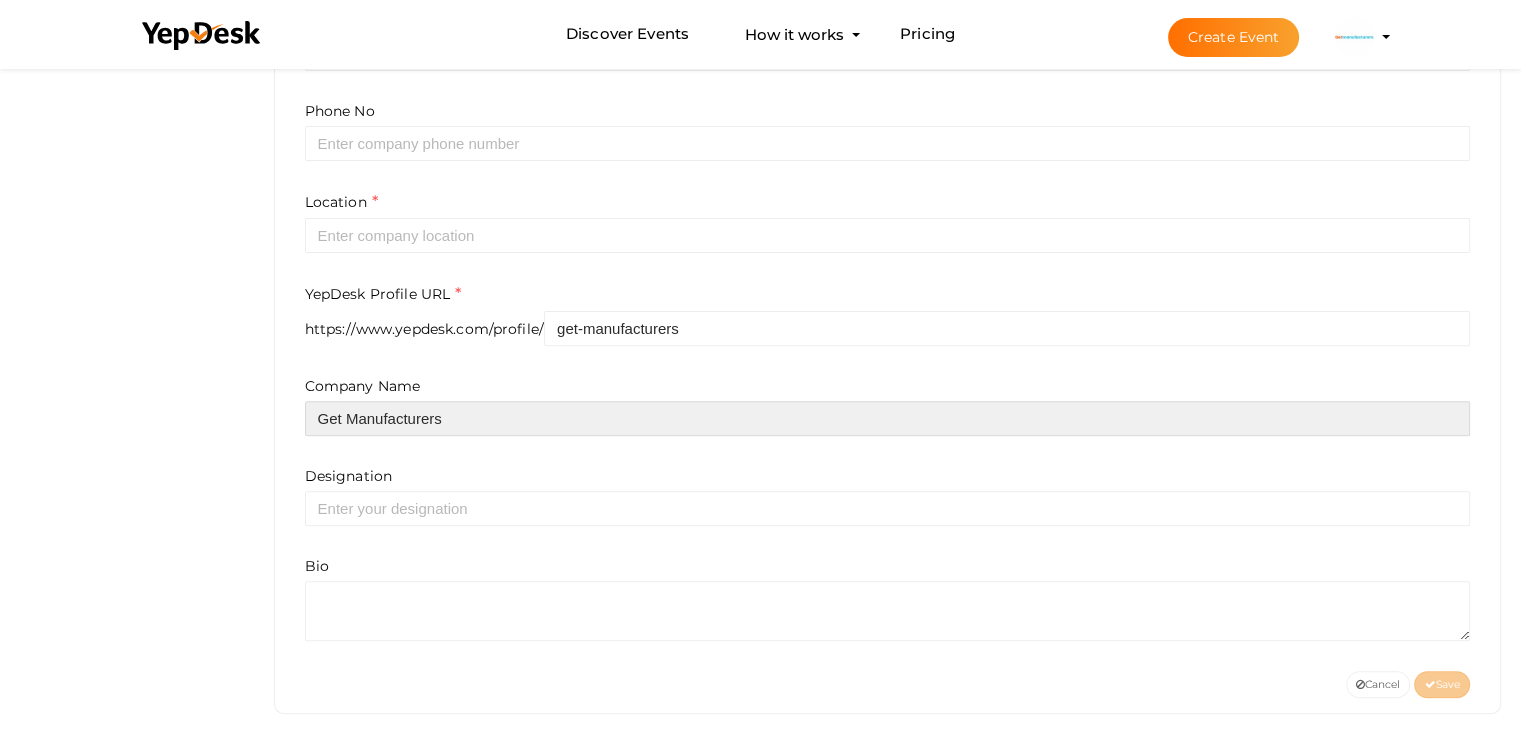 scroll, scrollTop: 647, scrollLeft: 0, axis: vertical 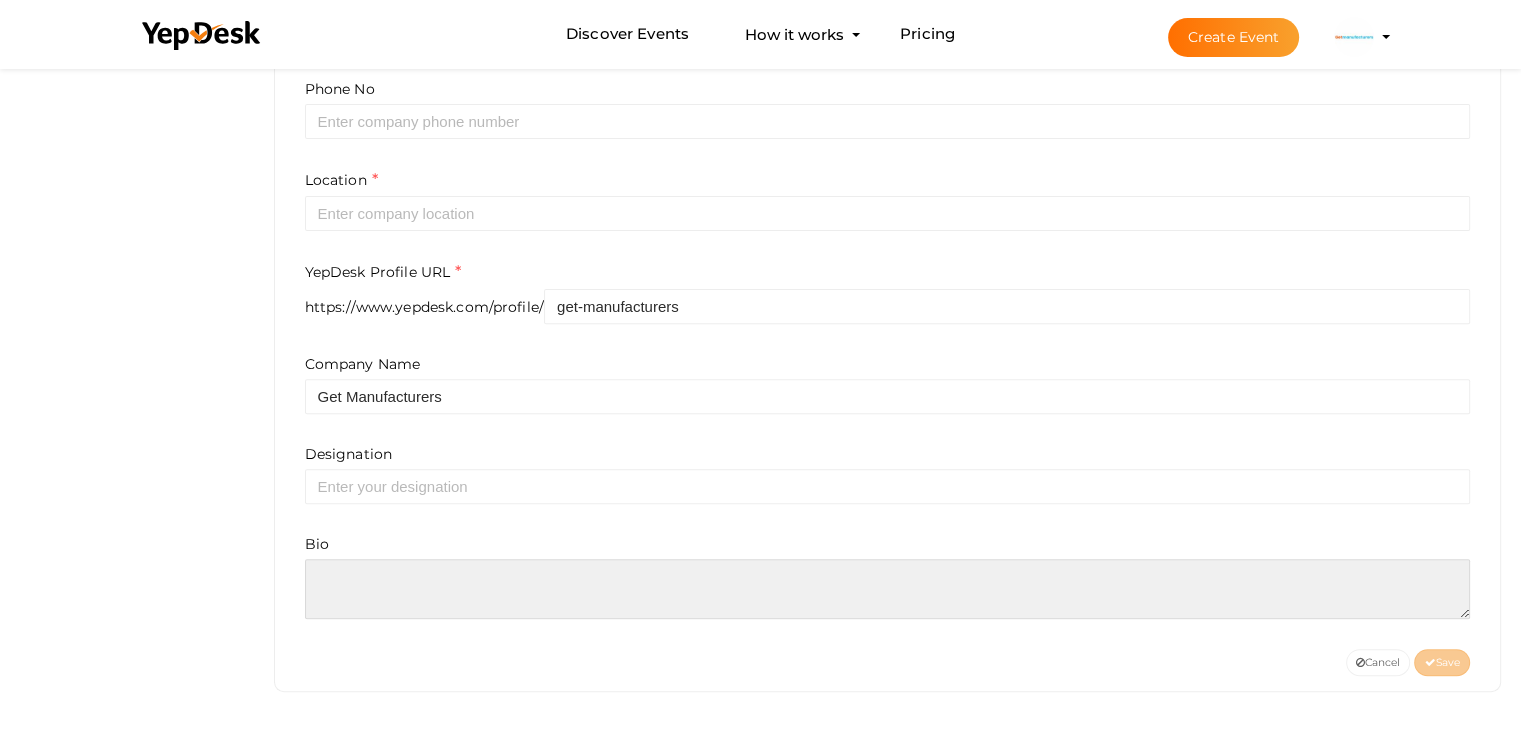 click at bounding box center (888, 589) 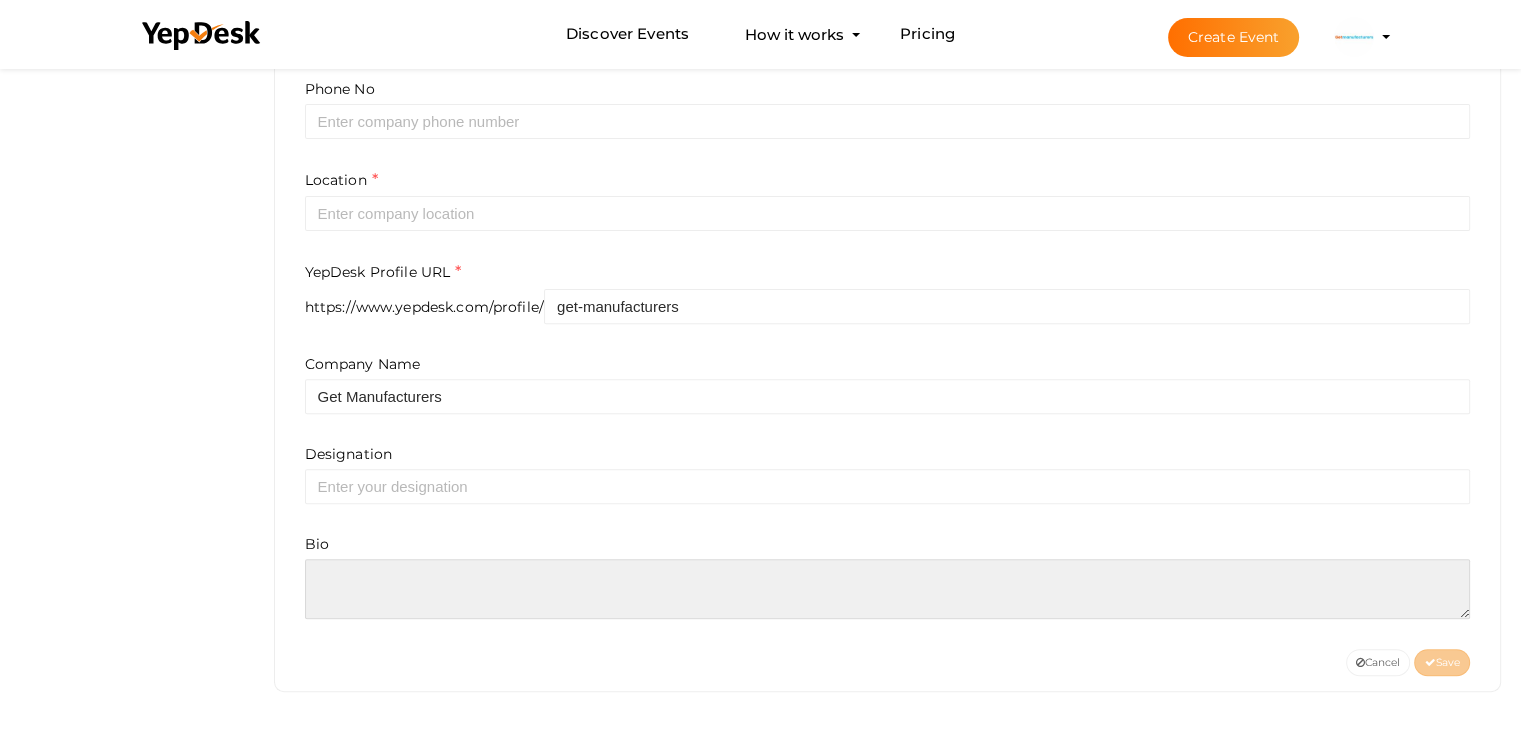 paste on "Get Manufacturers is a trusted name in the Indian Manufacturers Directory, offering a wide range of verified suppliers across different industries. From small businesses to large-scale factories, we help you connect with the right manufacturers quickly and easily. Whether you need raw materials, finished goods, or custom products, our platform ensures quality, reliability, and smooth business growth. Start sourcing smarter with Get Manufacturers today!" 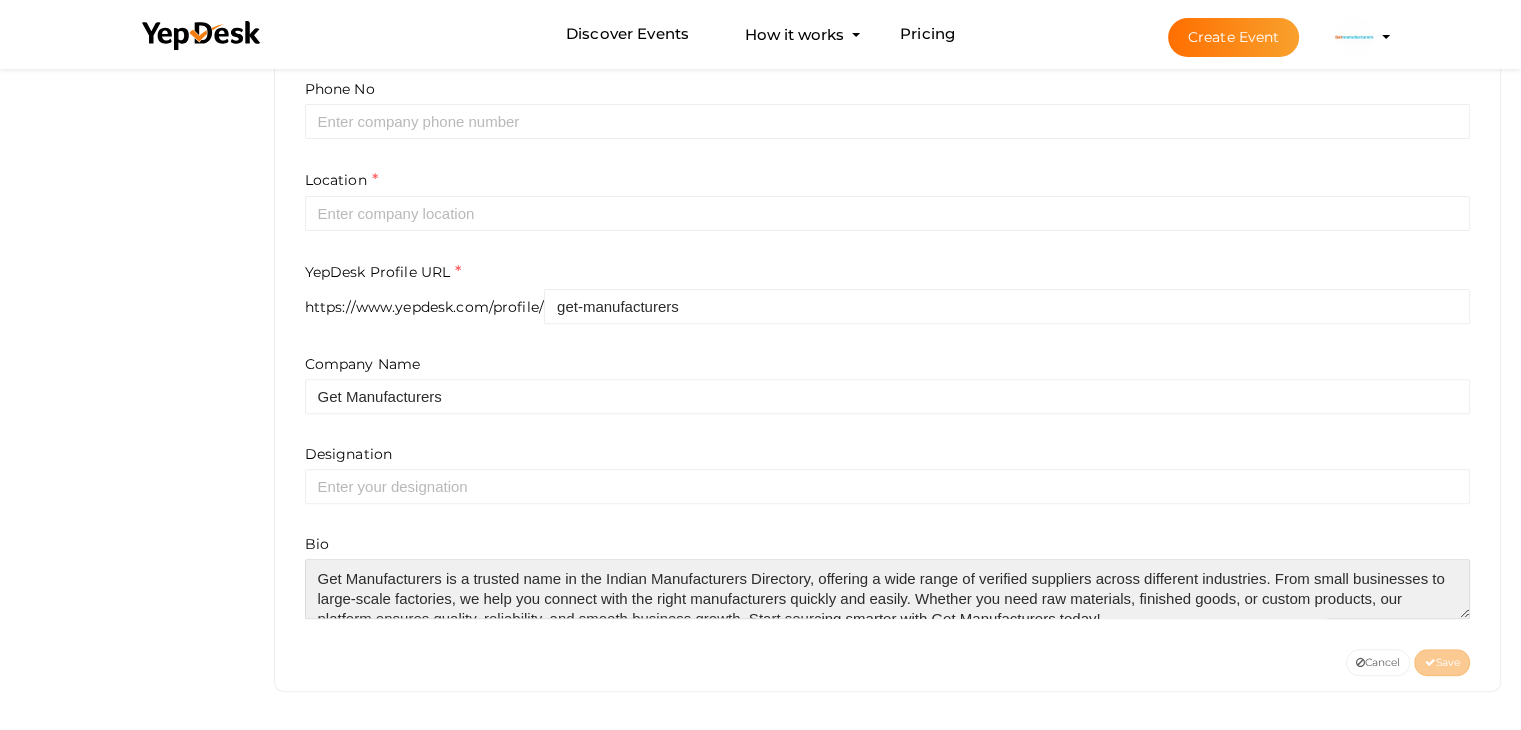 scroll, scrollTop: 29, scrollLeft: 0, axis: vertical 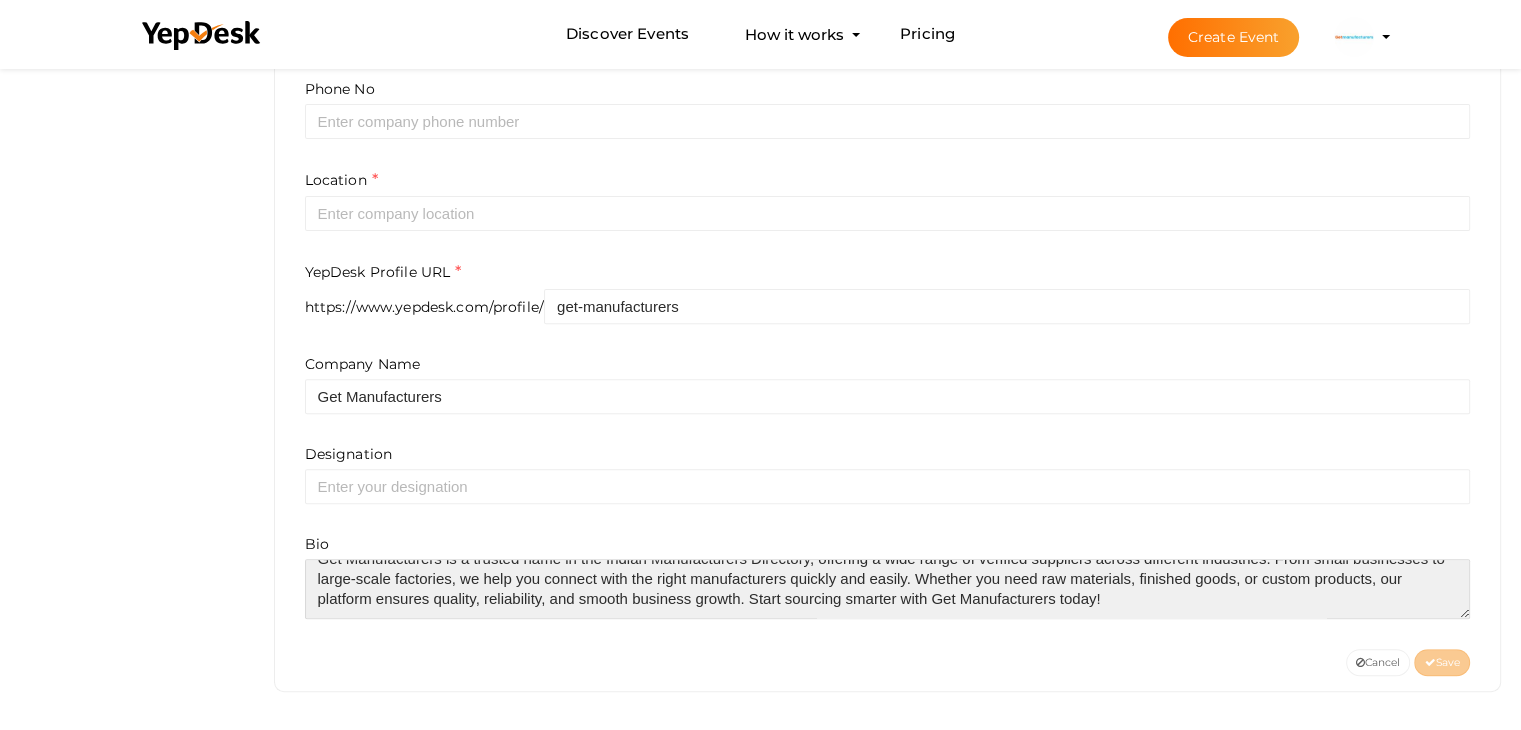 paste on "https://www.getmanufacturers.com/" 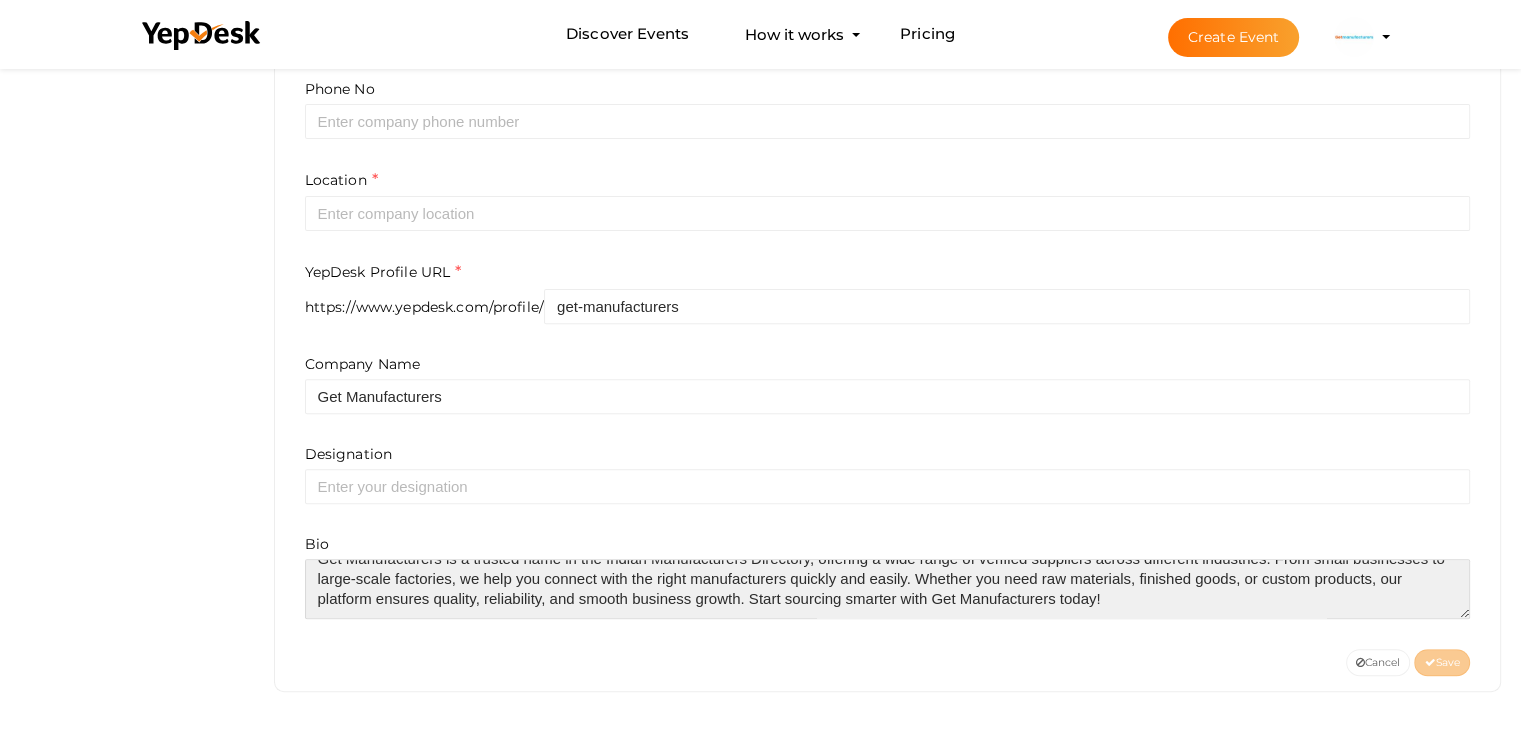 type on "Get Manufacturers is a trusted name in the Indian Manufacturers Directory, offering a wide range of verified suppliers across different industries. From small businesses to large-scale factories, we help you connect with the right manufacturers quickly and easily. Whether you need raw materials, finished goods, or custom products, our platform ensures quality, reliability, and smooth business growth. Start sourcing smarter with Get Manufacturers today!
https://www.getmanufacturers.com/" 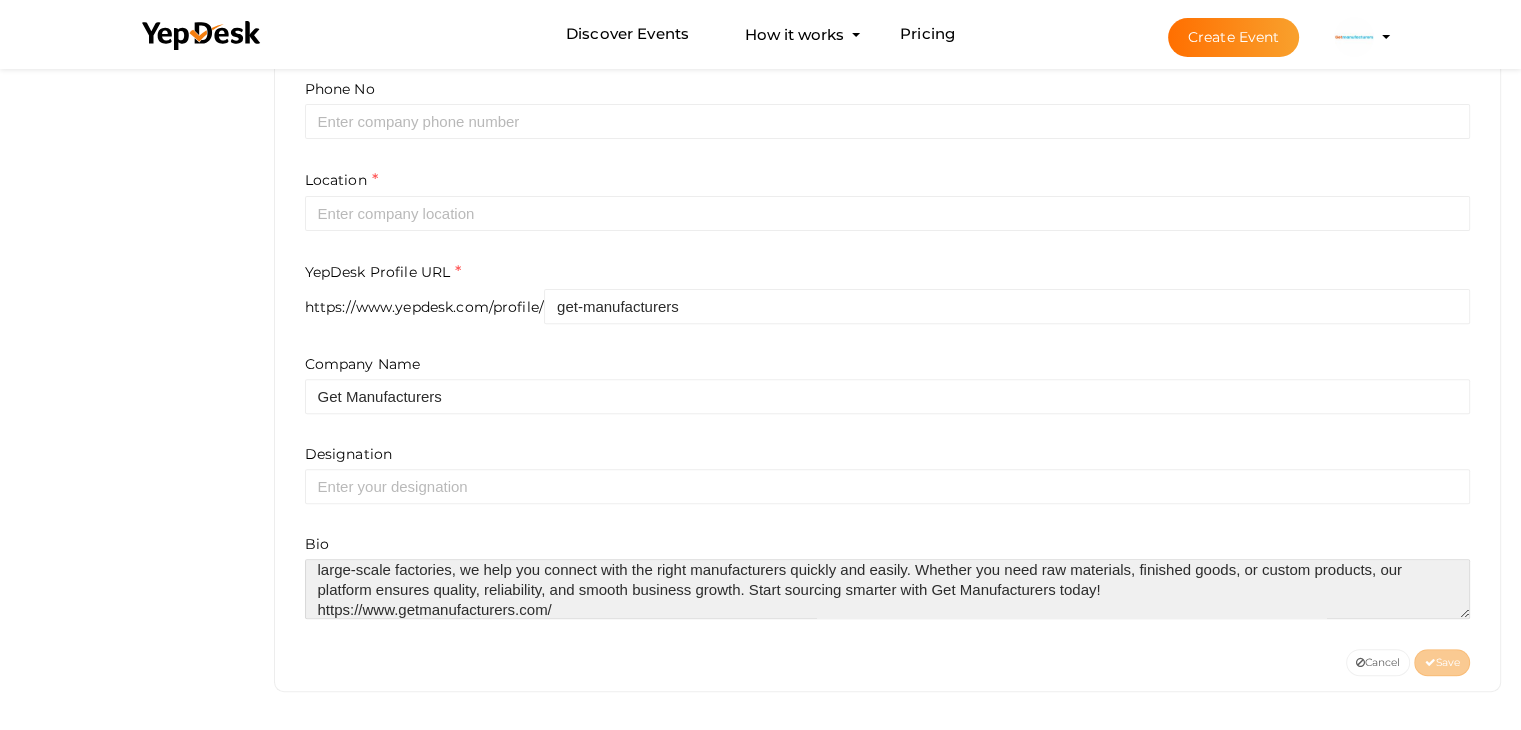 scroll, scrollTop: 49, scrollLeft: 0, axis: vertical 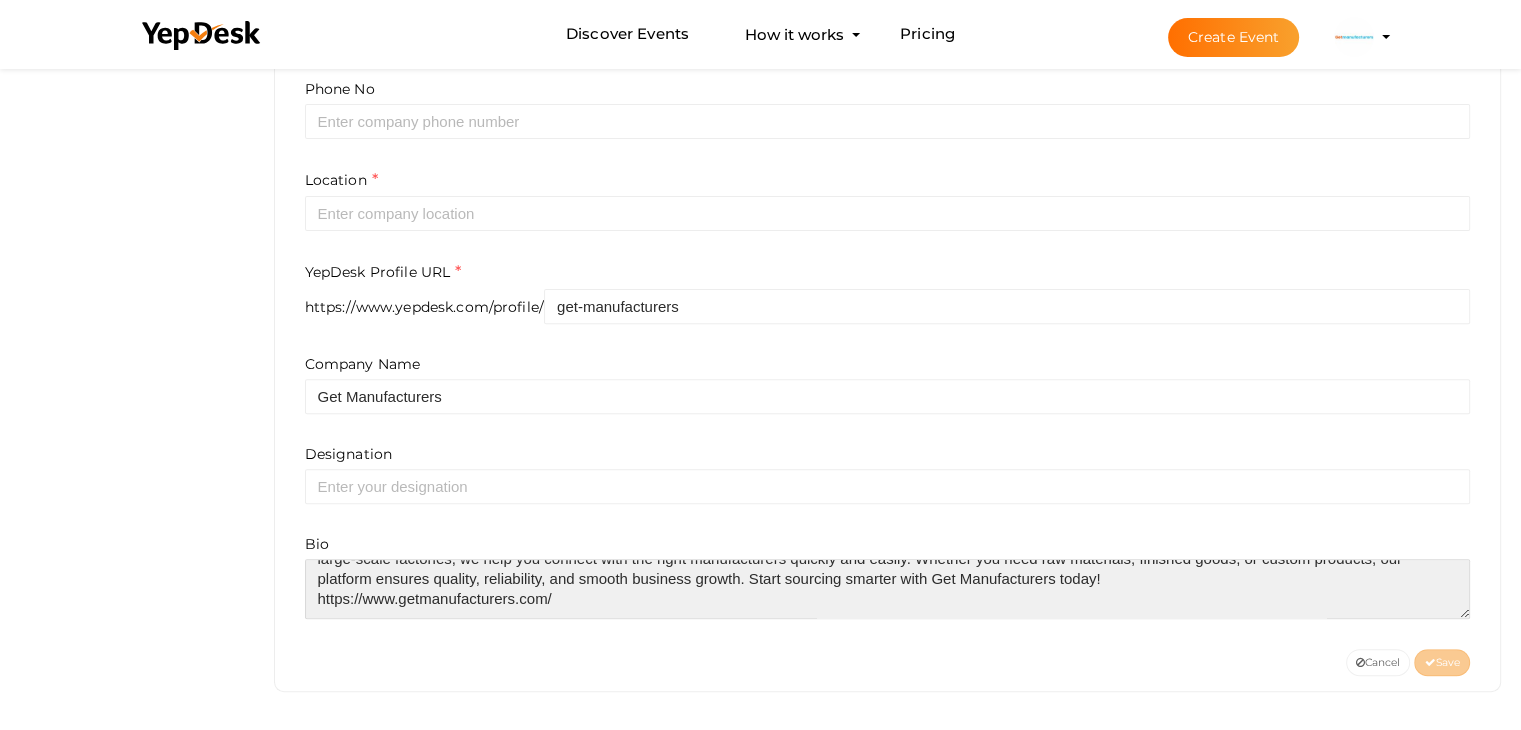 drag, startPoint x: 581, startPoint y: 591, endPoint x: 233, endPoint y: 594, distance: 348.01294 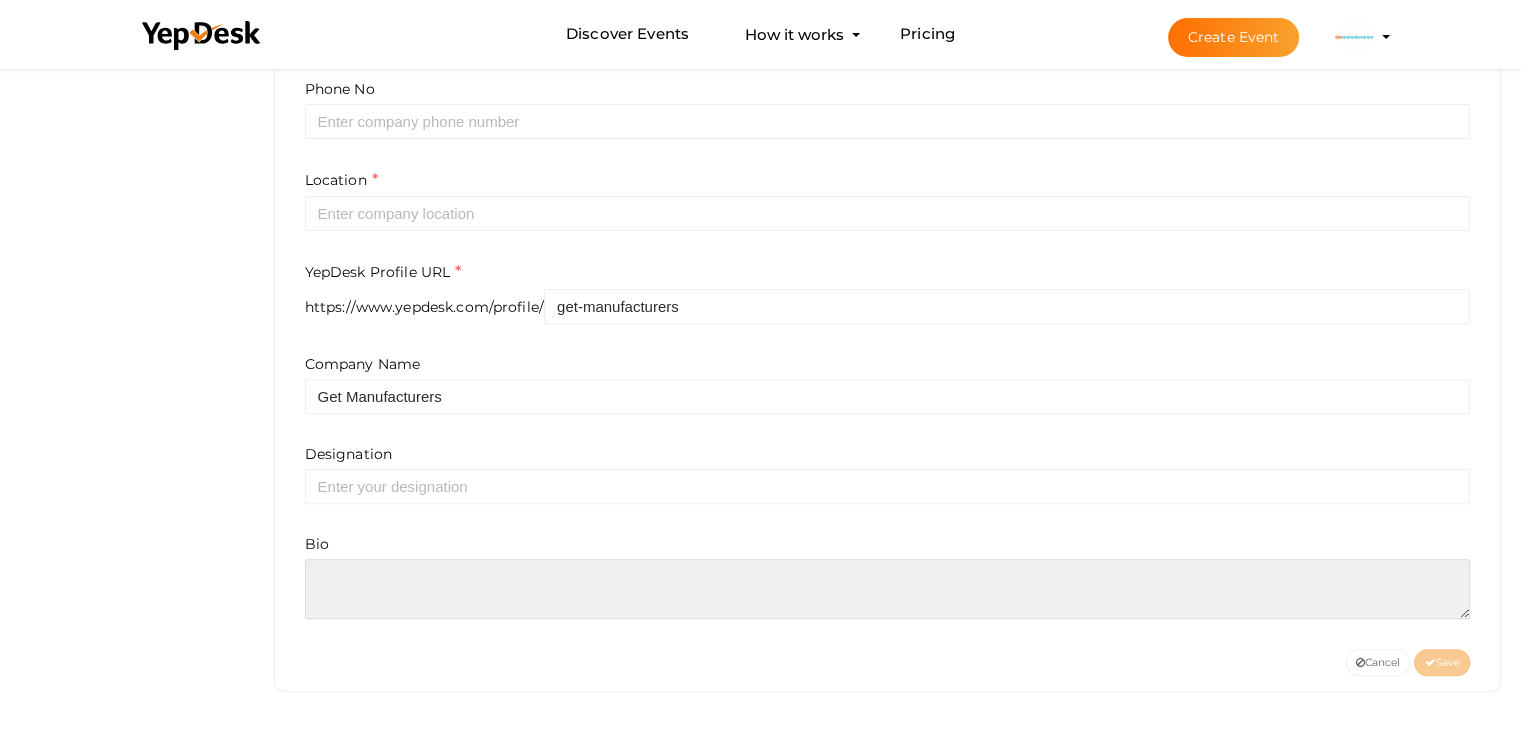 scroll, scrollTop: 0, scrollLeft: 0, axis: both 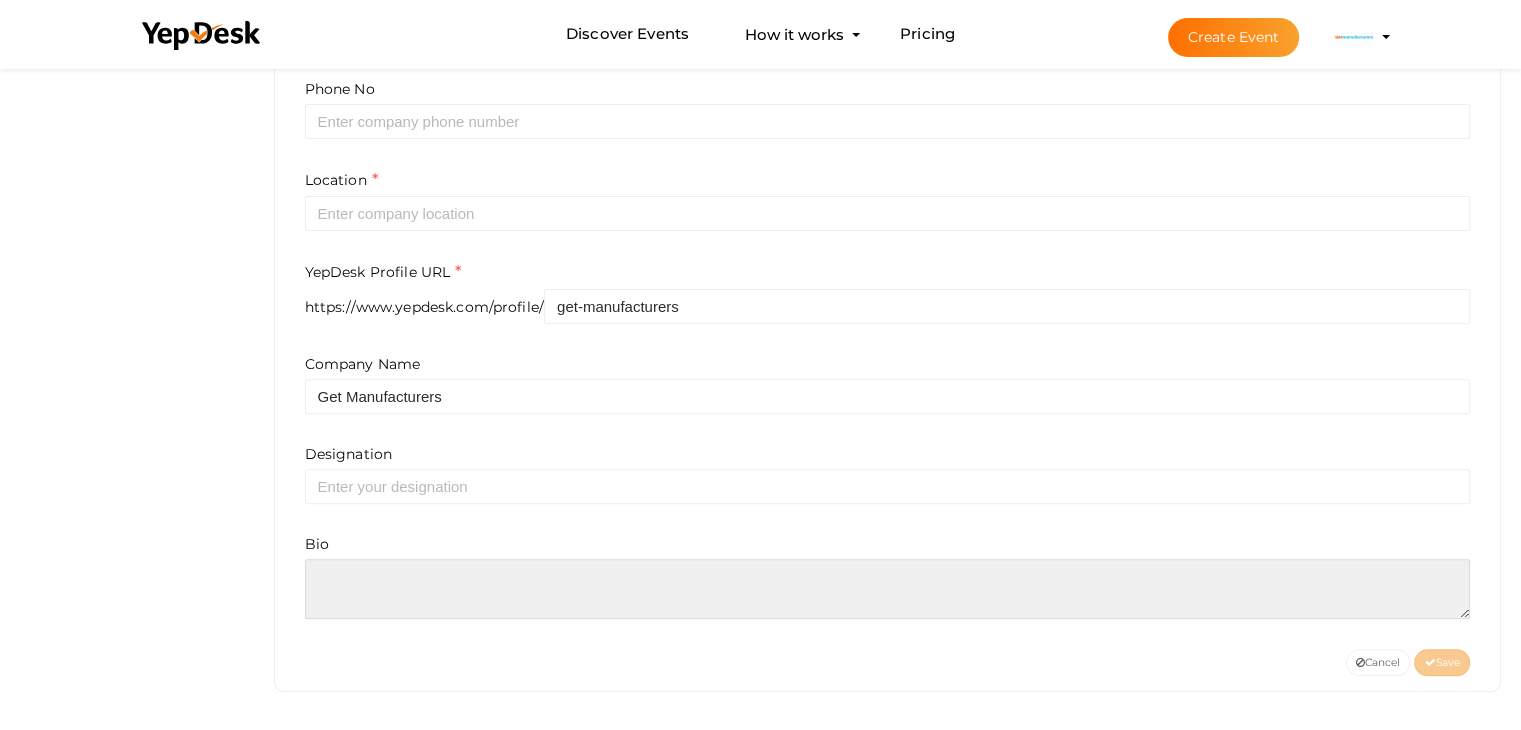 type 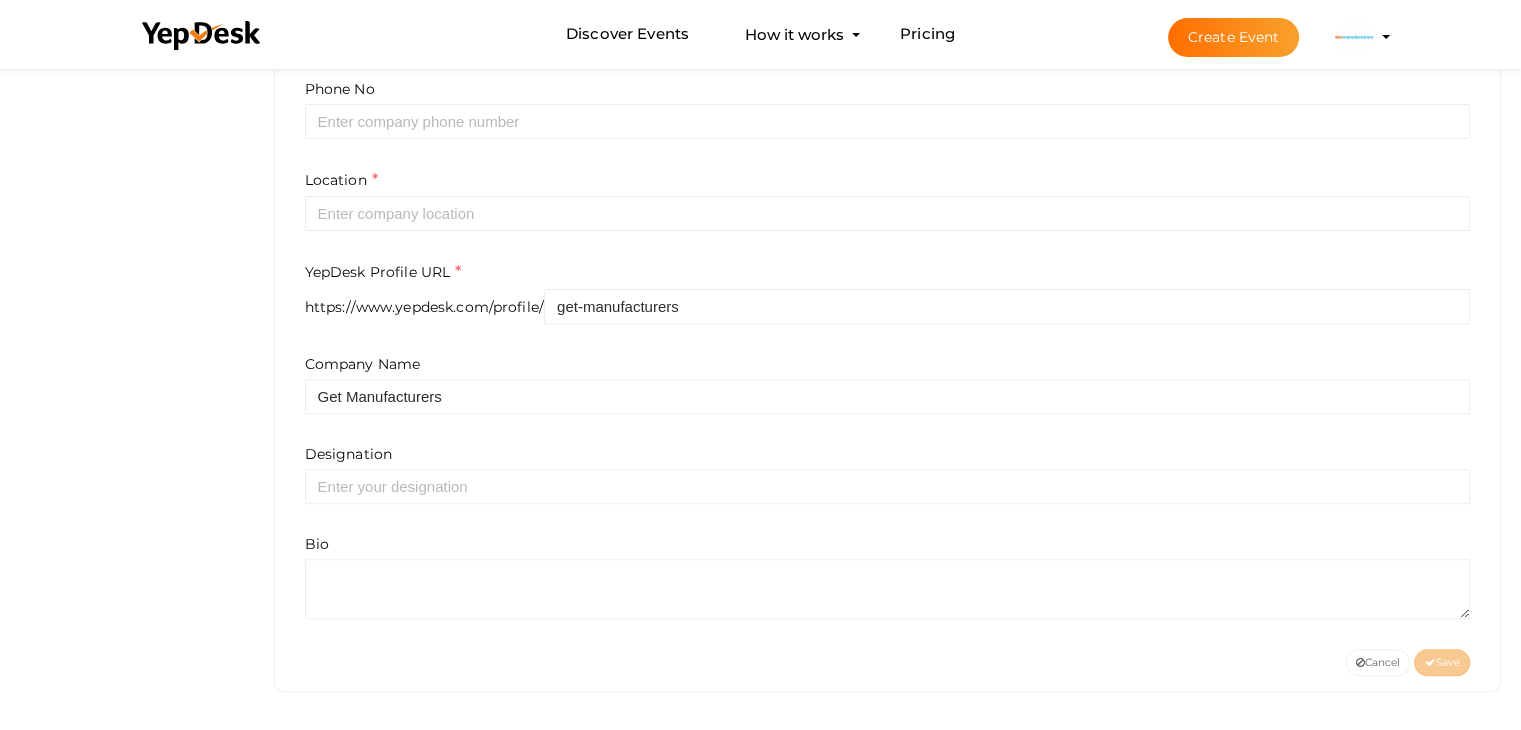 click on "Discover Events
How it works
Powerful Registration / Ticketing
Start selling your tickets in minutes
Pricing
Create Event" at bounding box center [760, -282] 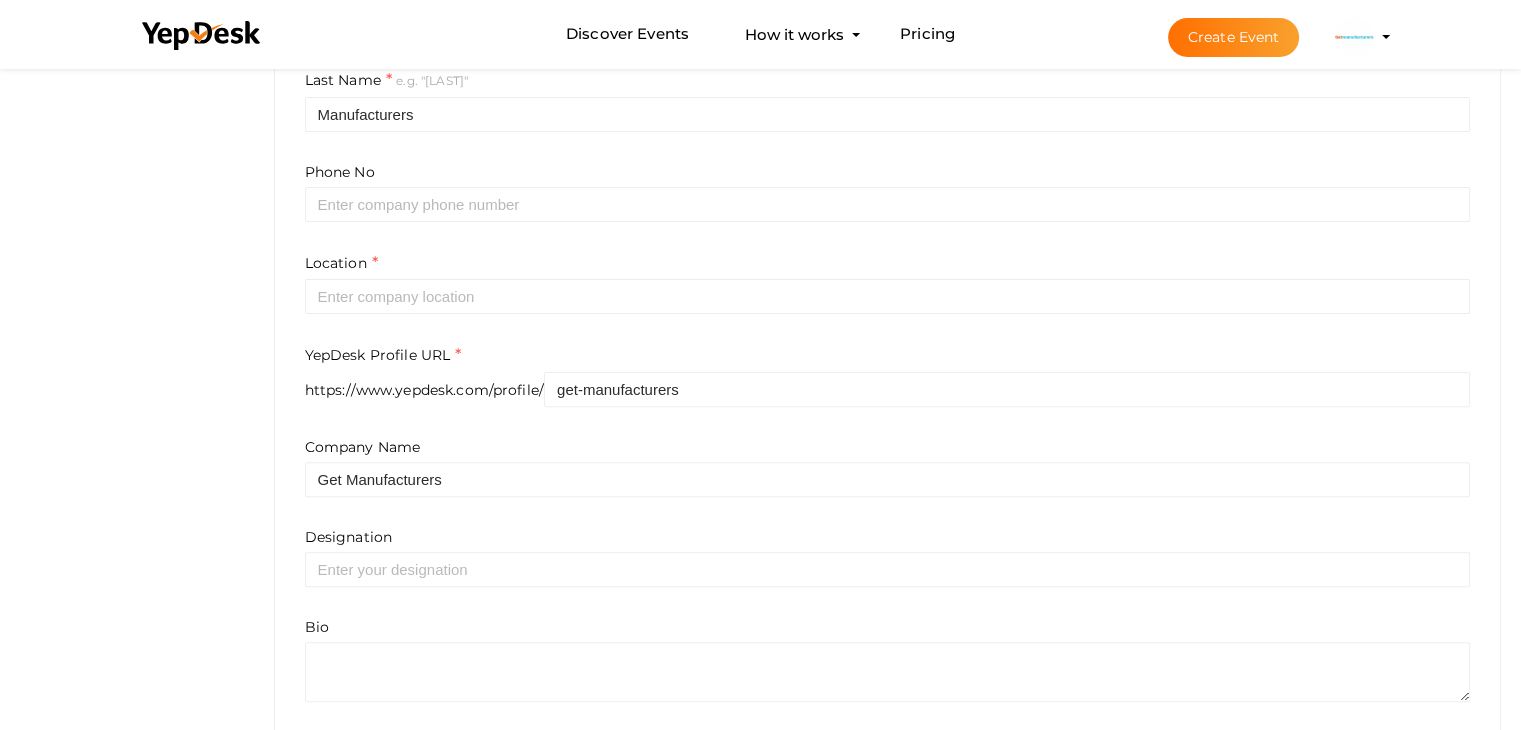 scroll, scrollTop: 447, scrollLeft: 0, axis: vertical 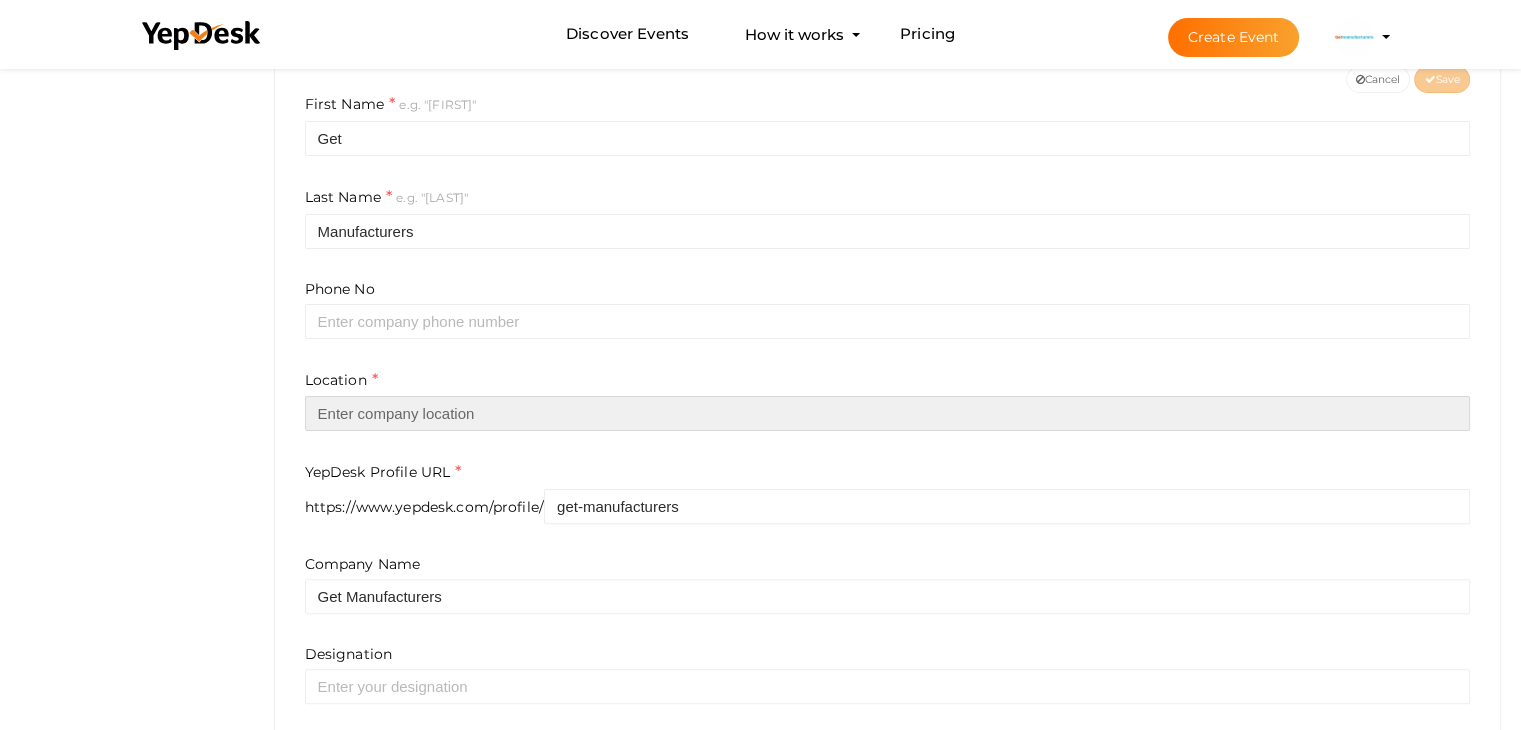 click at bounding box center [888, 413] 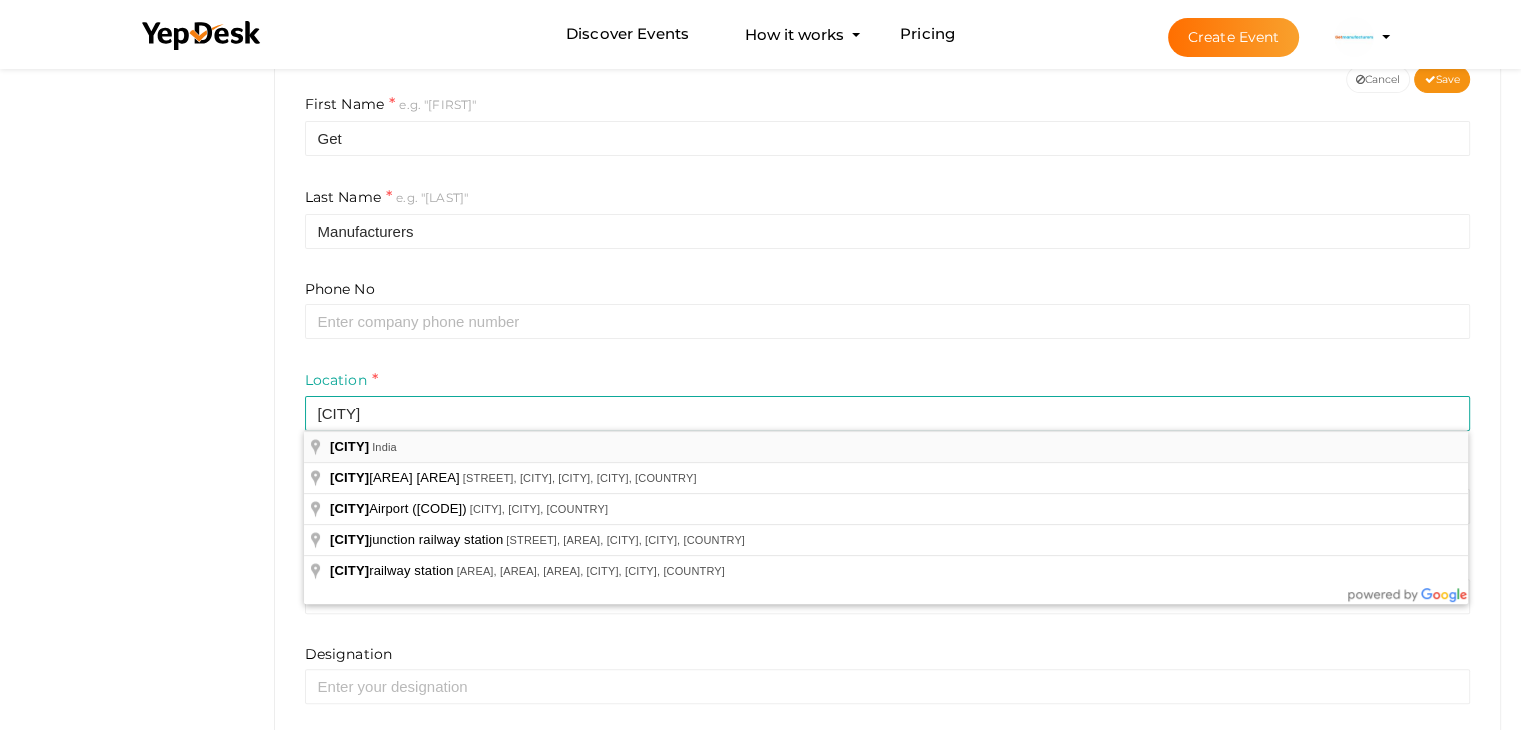type on "[CITY], [COUNTRY]" 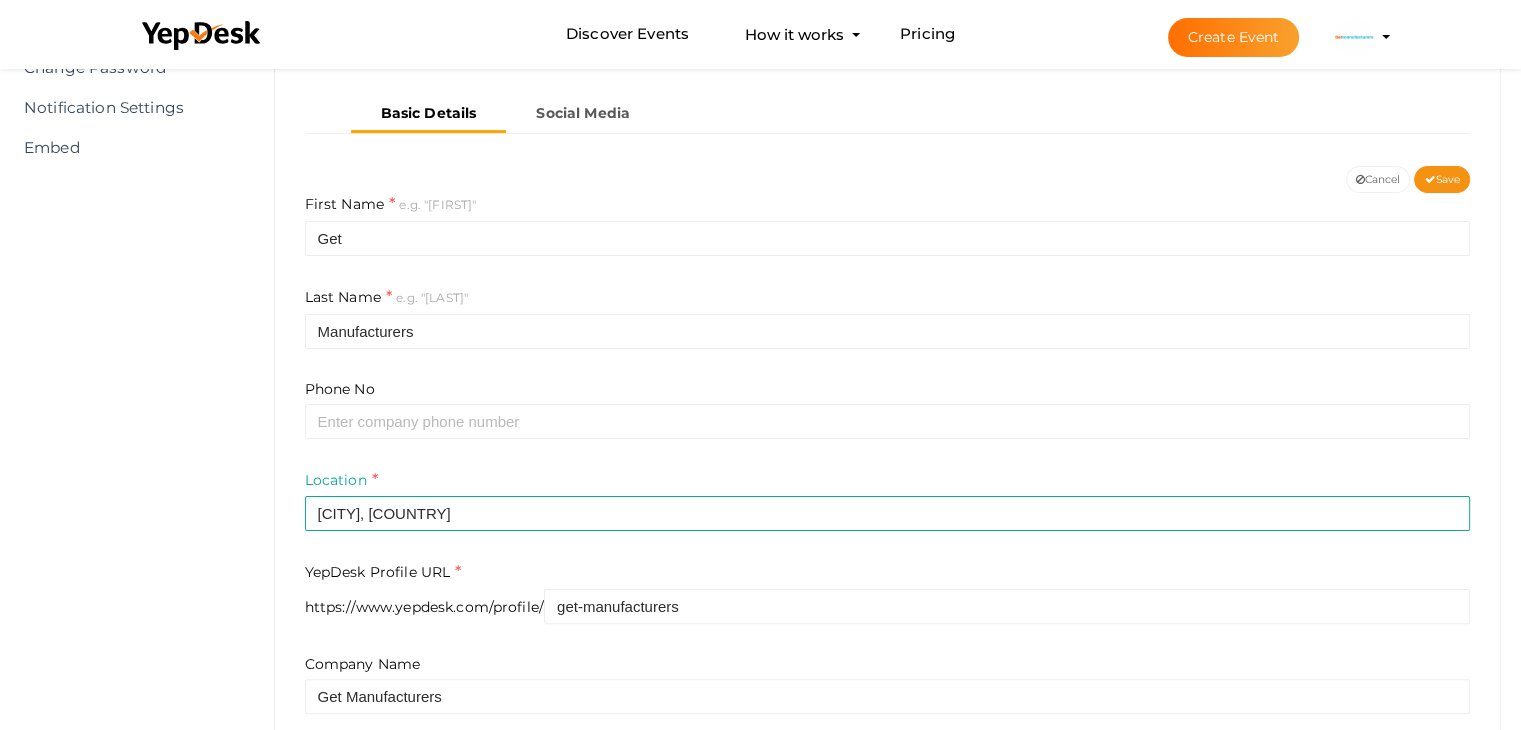 scroll, scrollTop: 647, scrollLeft: 0, axis: vertical 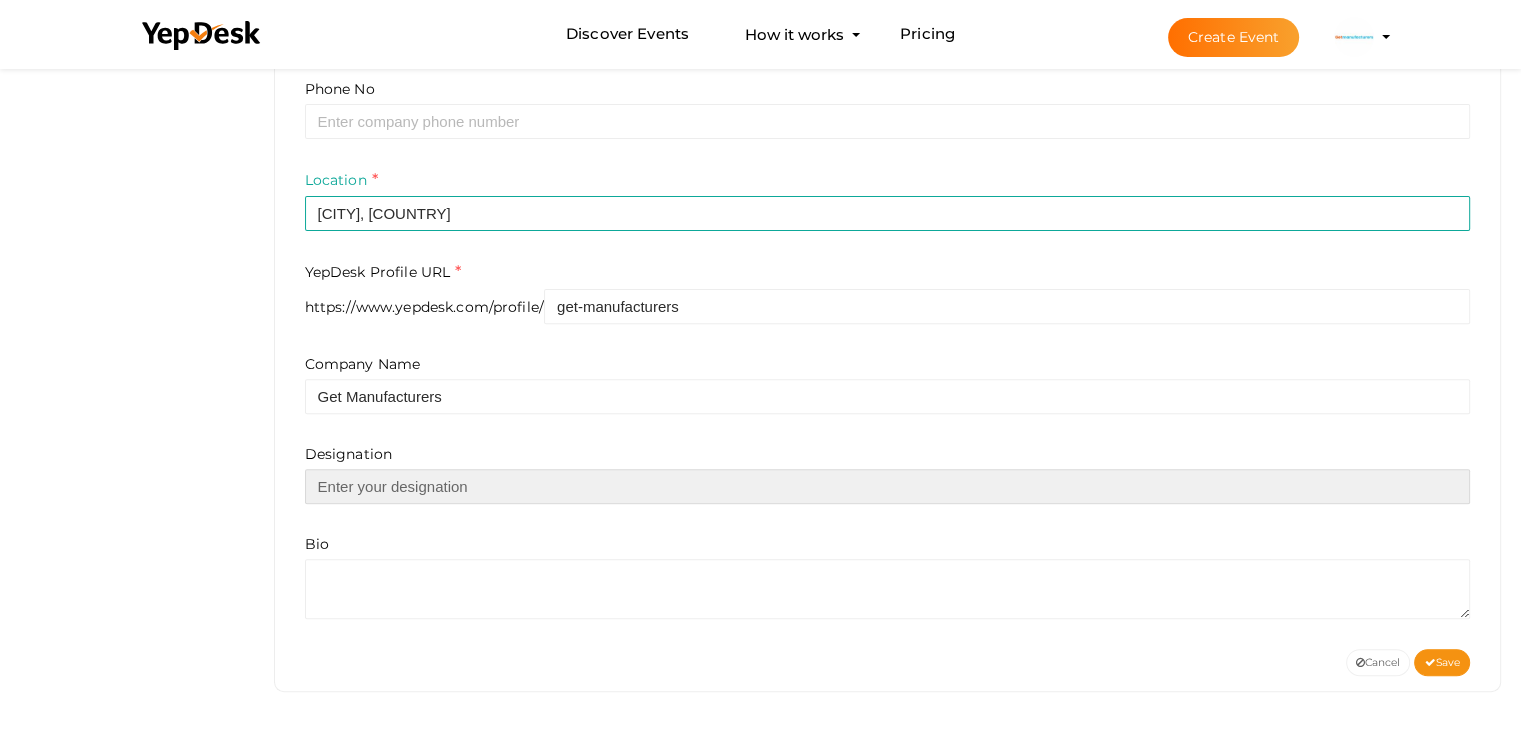 click at bounding box center [888, 486] 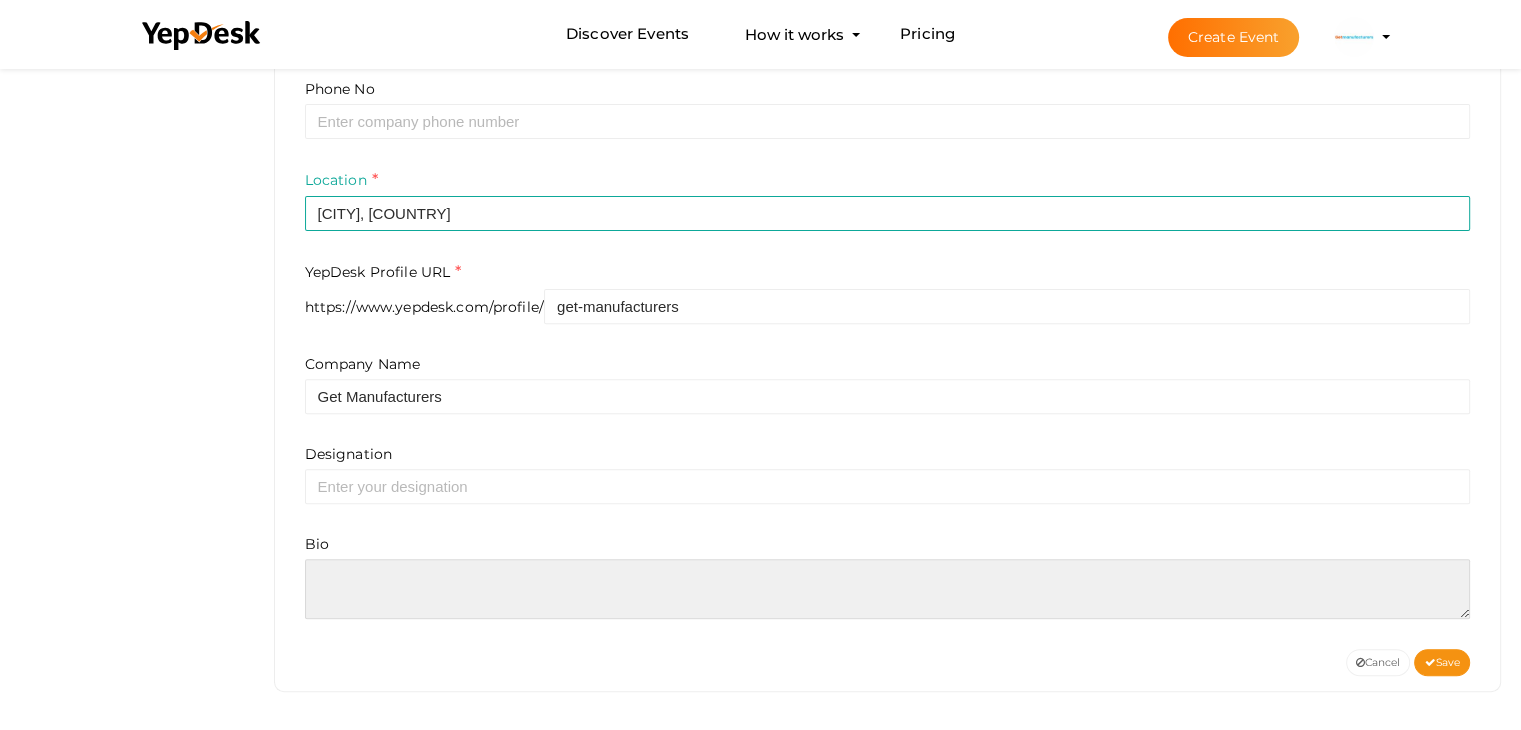 click at bounding box center (888, 589) 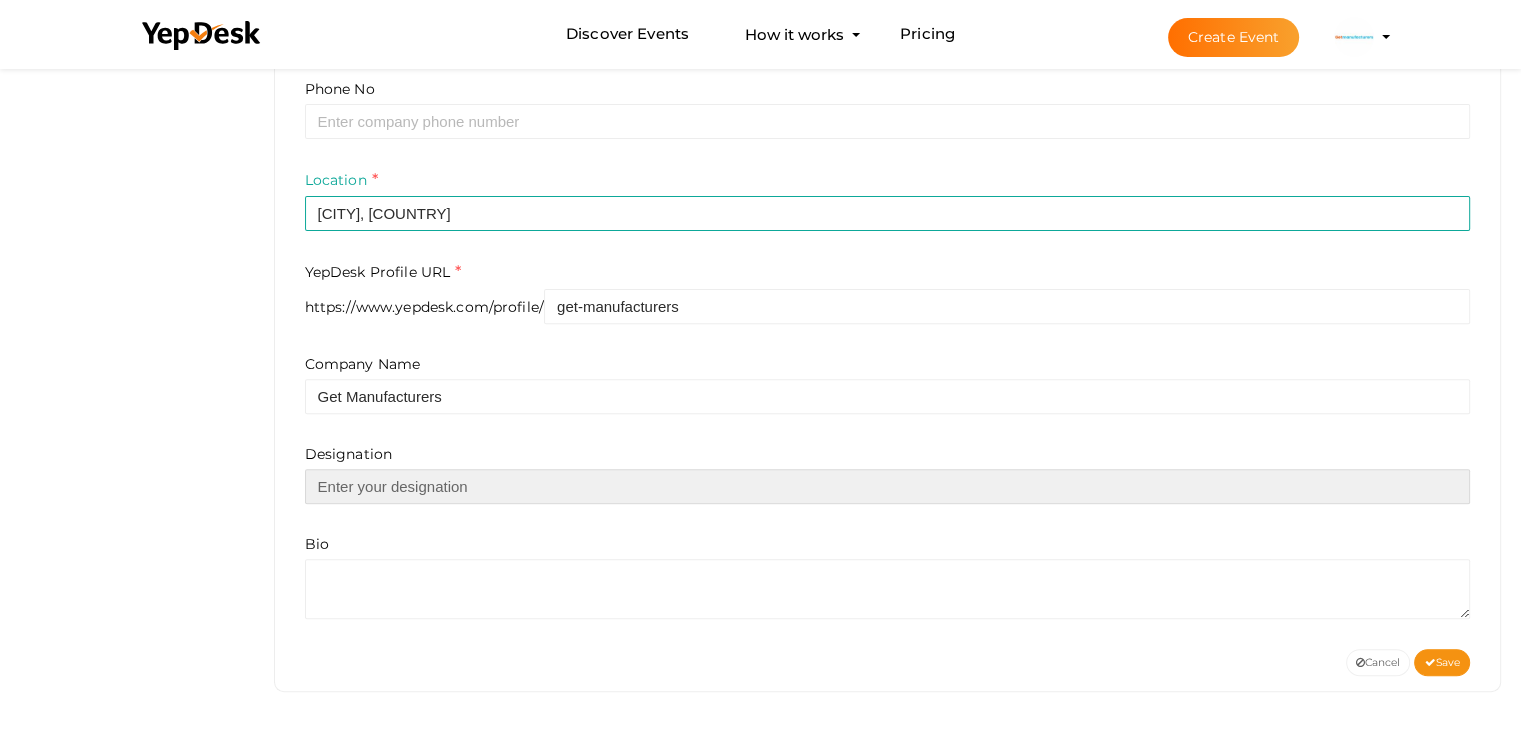 drag, startPoint x: 366, startPoint y: 482, endPoint x: 380, endPoint y: 517, distance: 37.696156 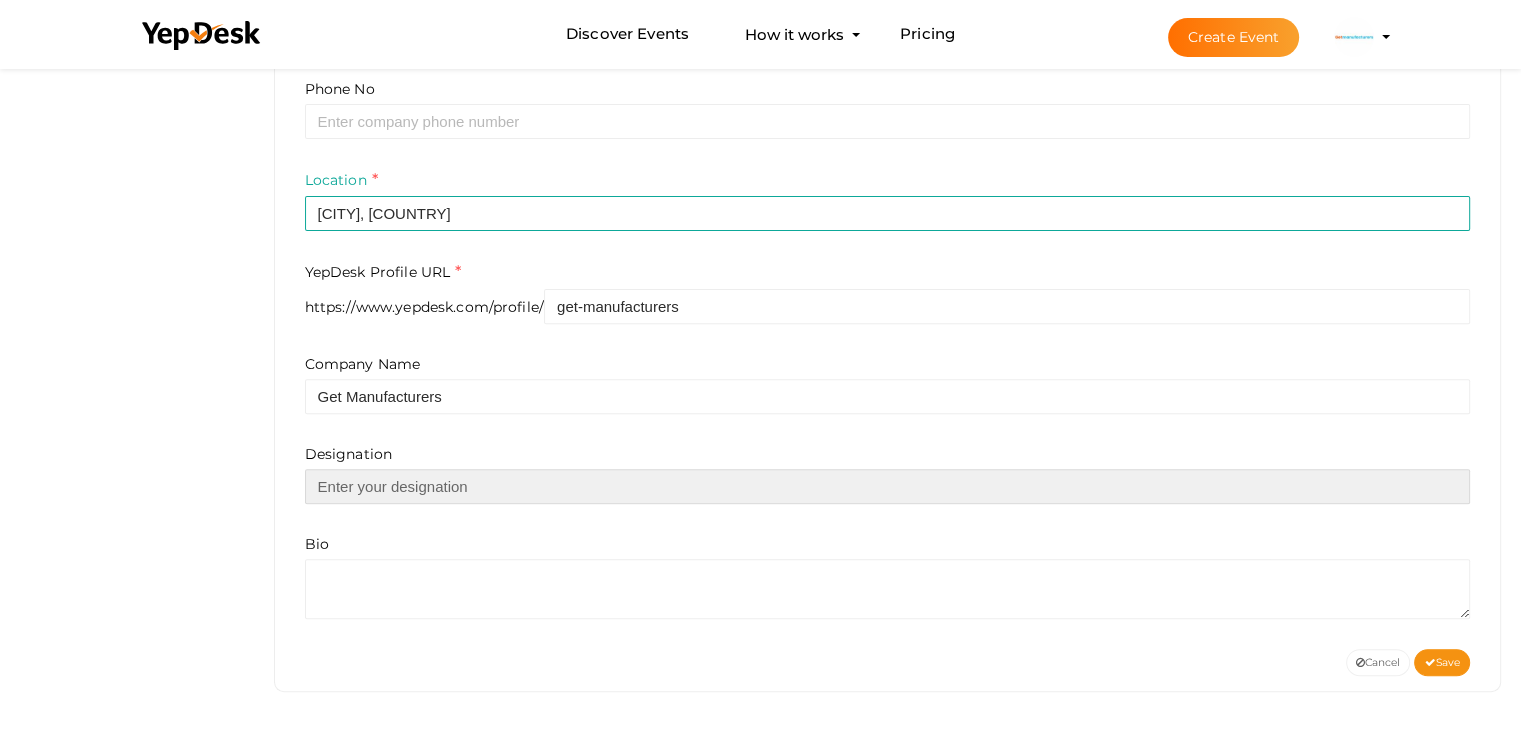 click at bounding box center [888, 486] 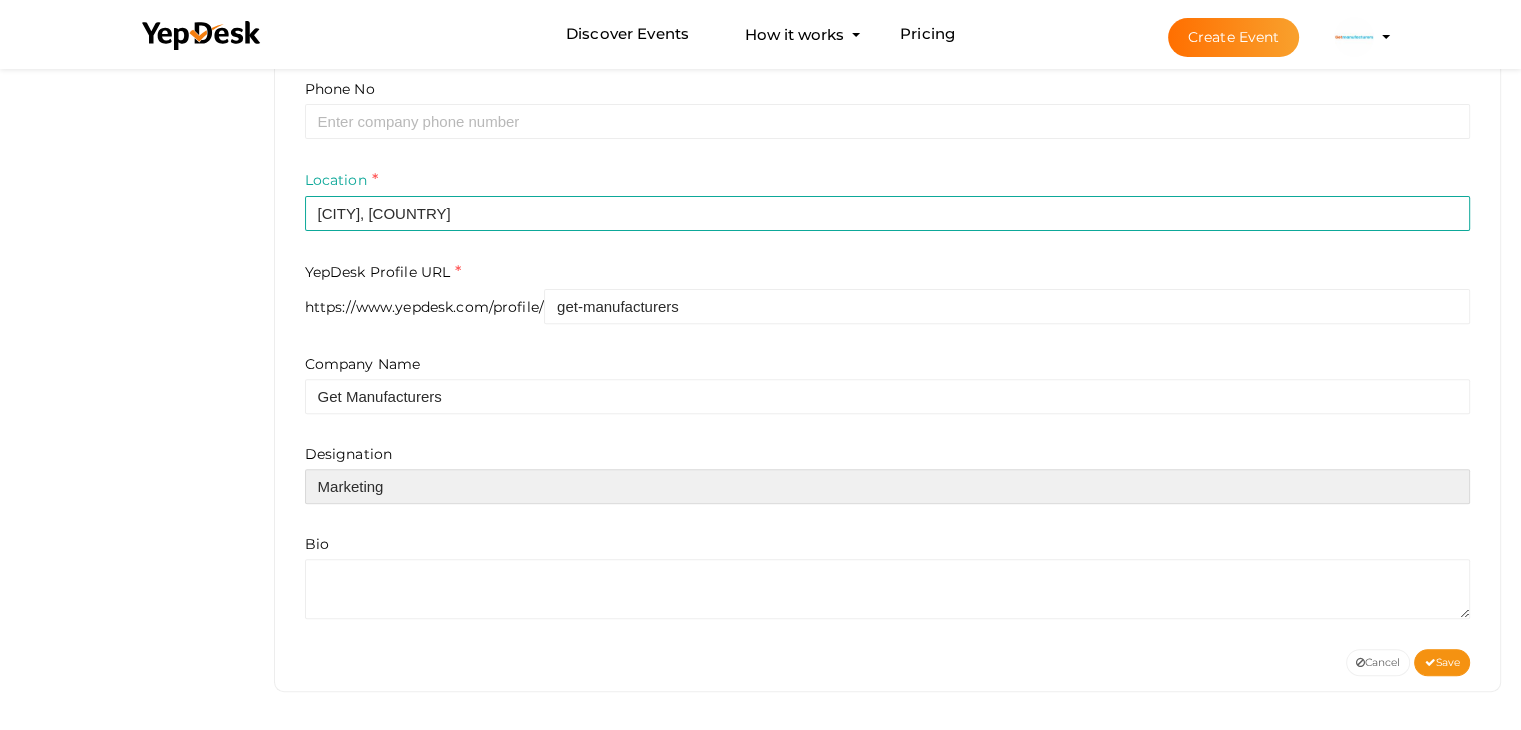 type on "Marketin" 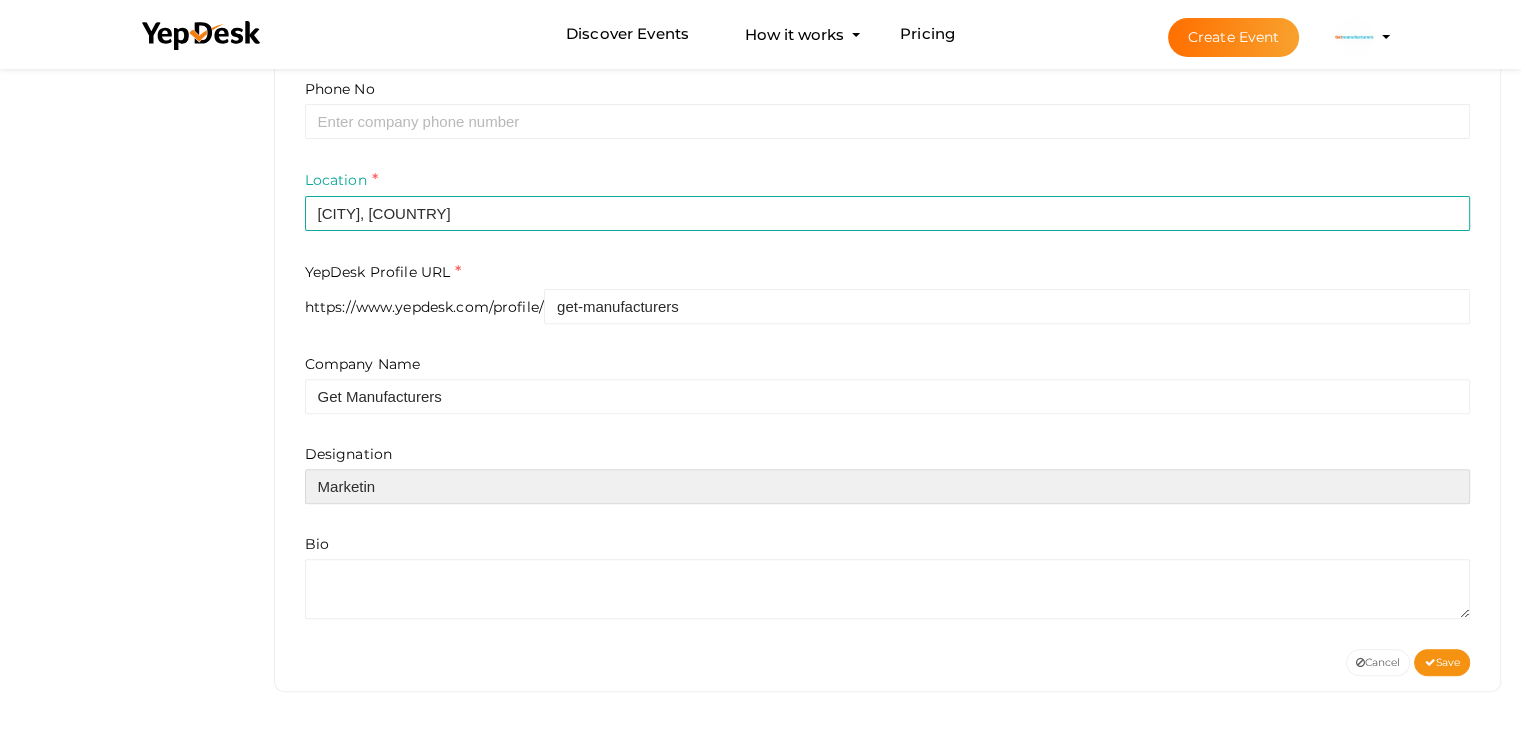 drag, startPoint x: 407, startPoint y: 475, endPoint x: 161, endPoint y: 480, distance: 246.05081 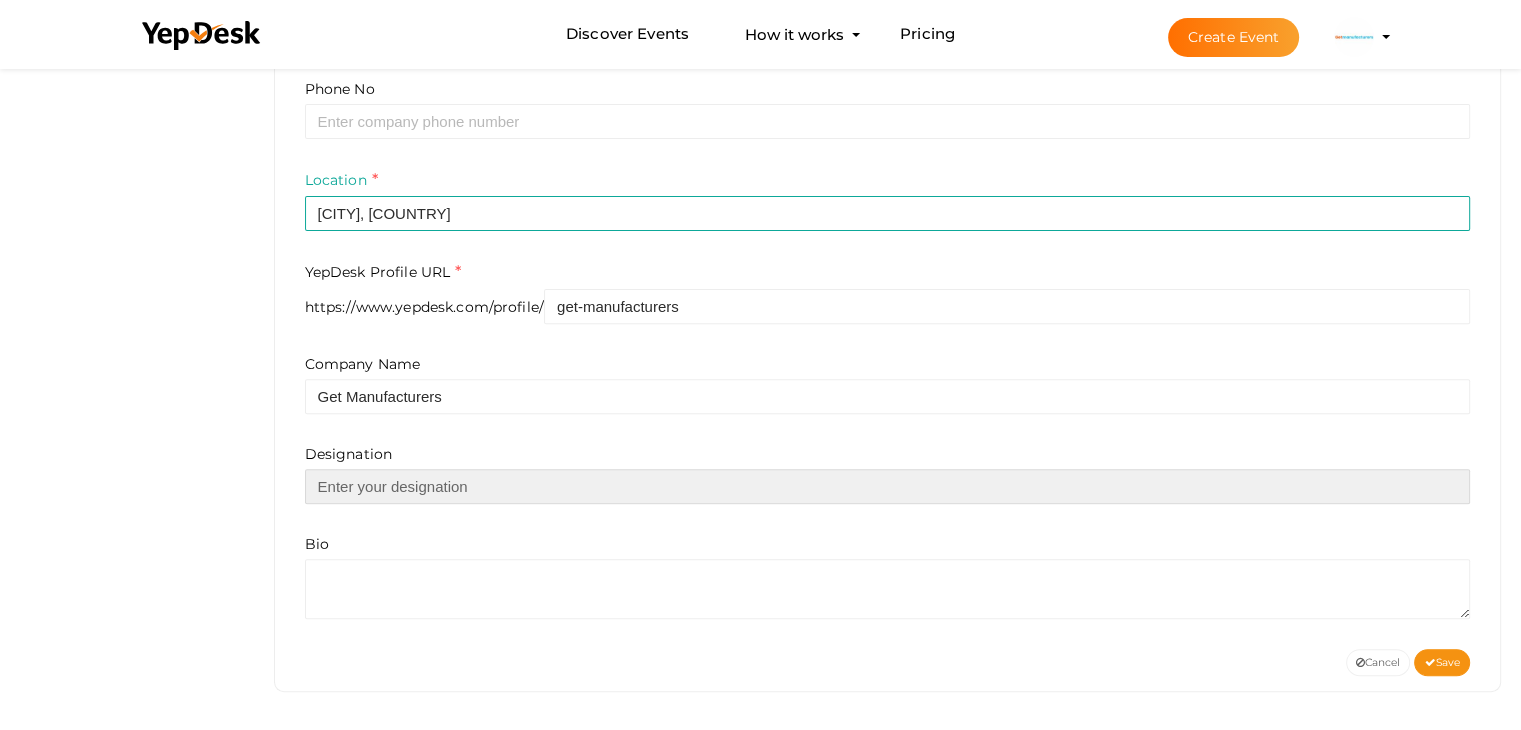 type 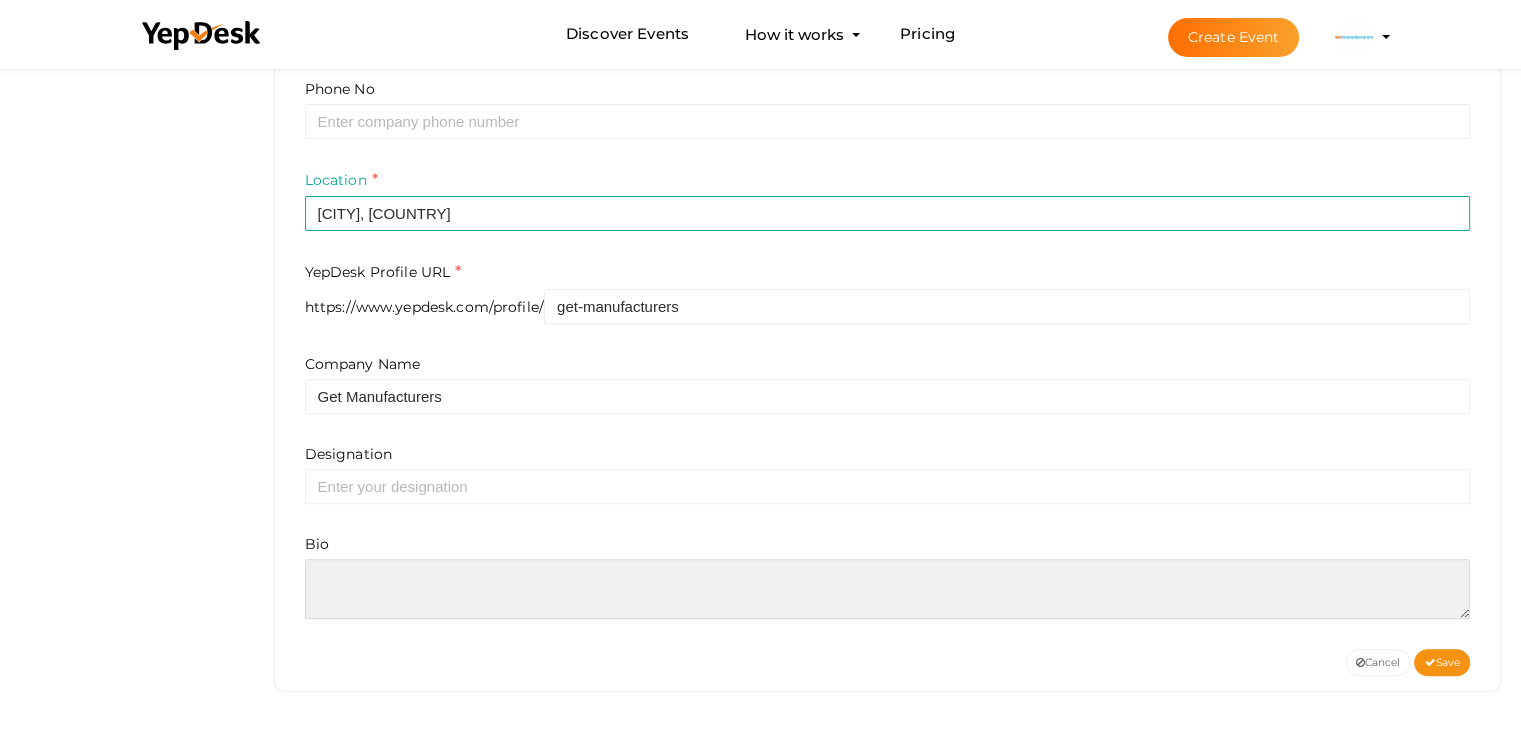 click at bounding box center [888, 589] 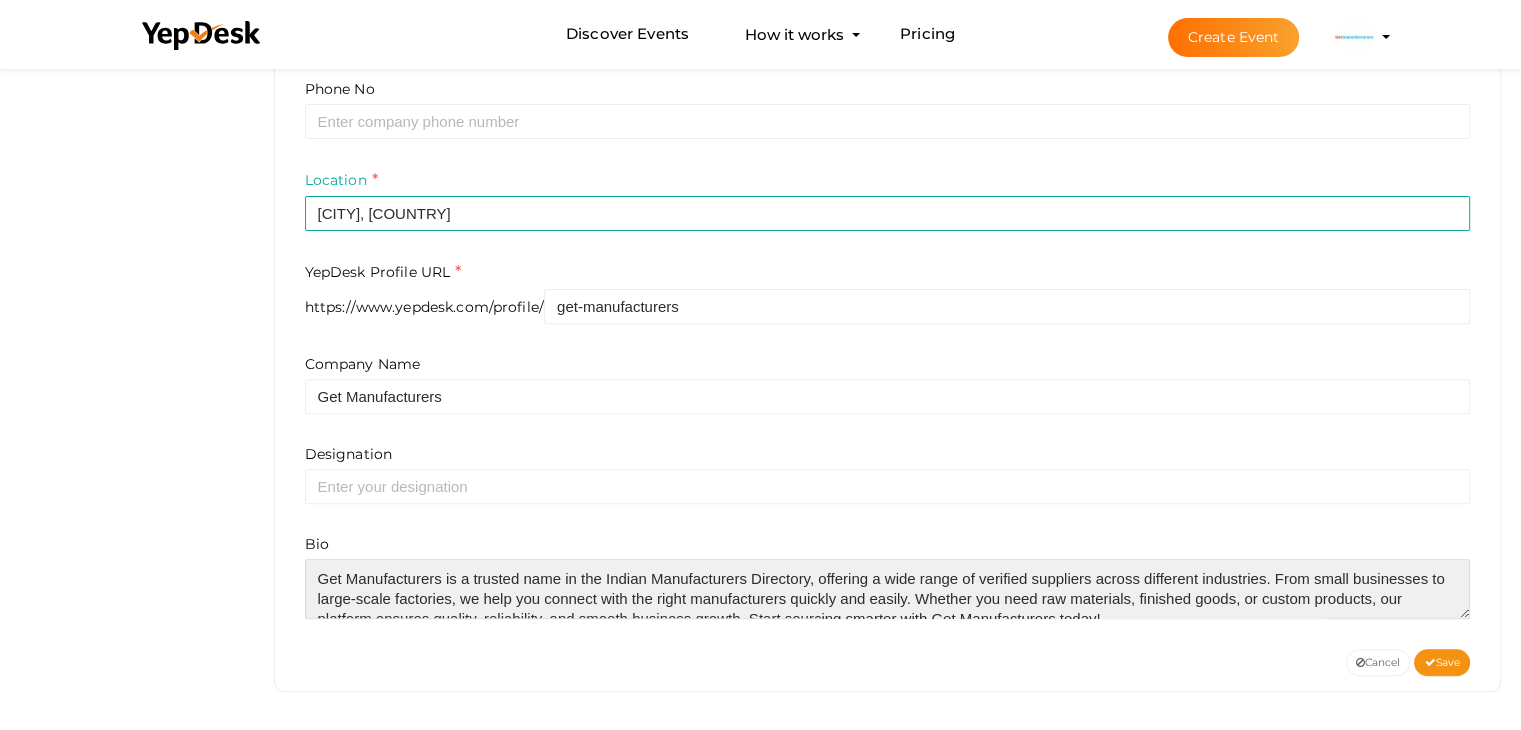 scroll, scrollTop: 49, scrollLeft: 0, axis: vertical 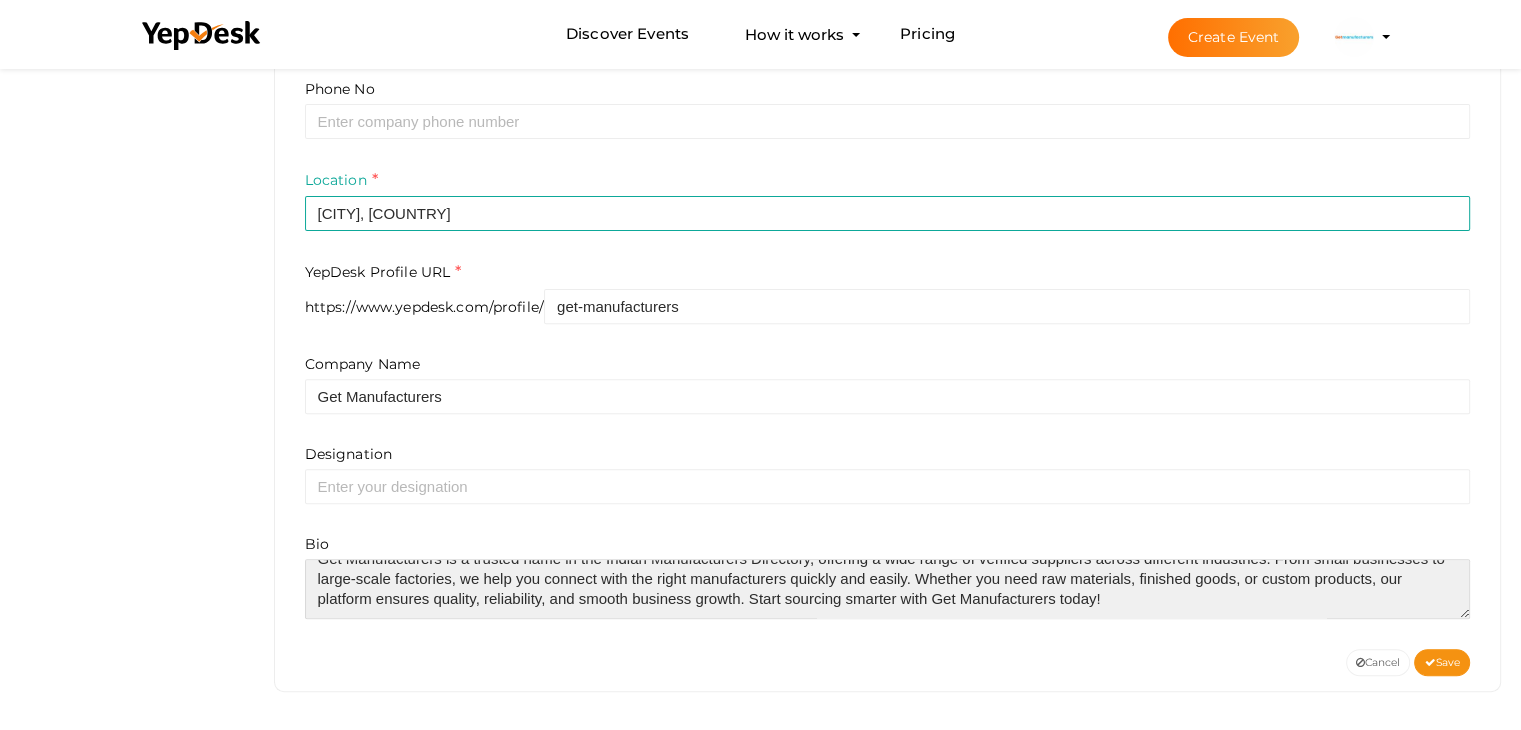 paste on "https://www.getmanufacturers.com/" 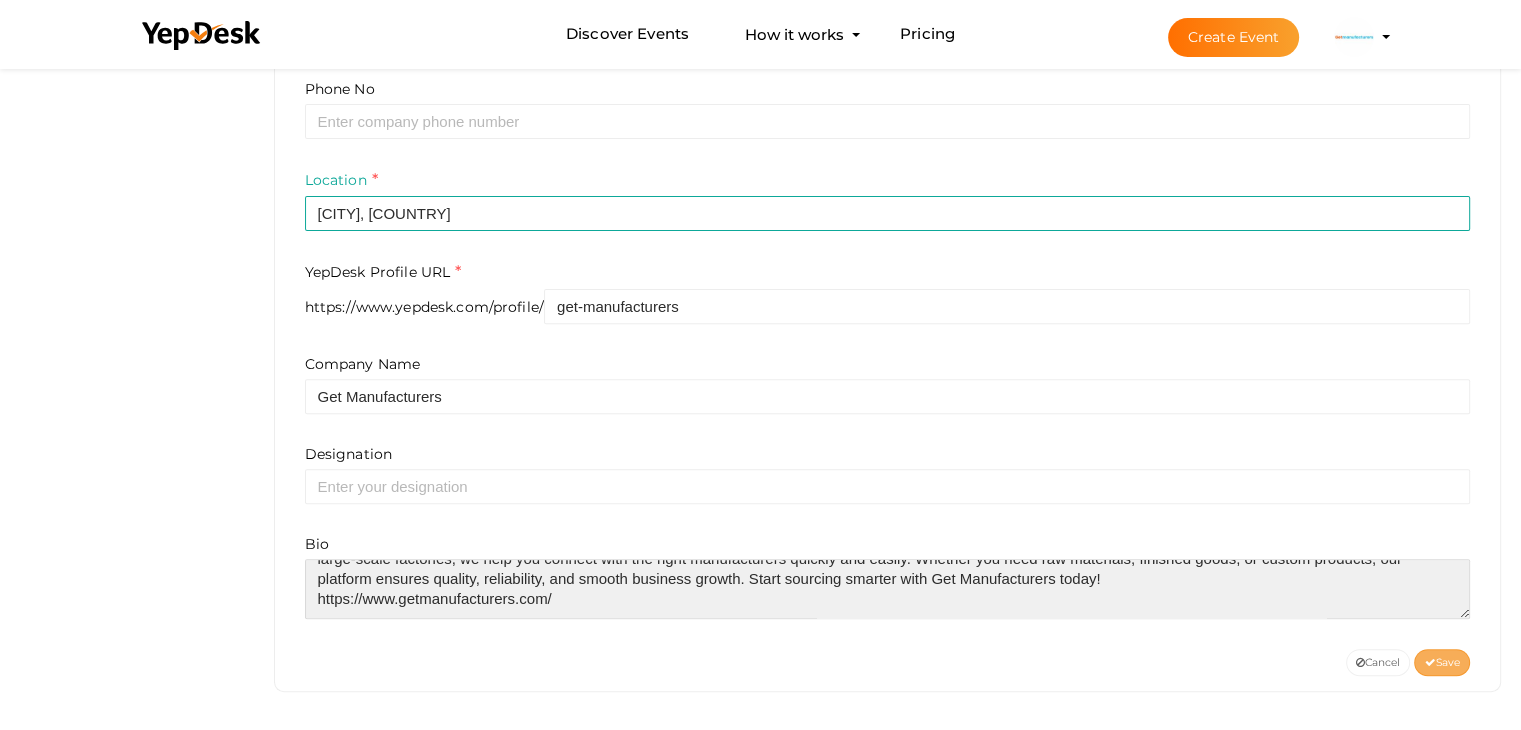 type on "Get Manufacturers is a trusted name in the Indian Manufacturers Directory, offering a wide range of verified suppliers across different industries. From small businesses to large-scale factories, we help you connect with the right manufacturers quickly and easily. Whether you need raw materials, finished goods, or custom products, our platform ensures quality, reliability, and smooth business growth. Start sourcing smarter with Get Manufacturers today!
https://www.getmanufacturers.com/" 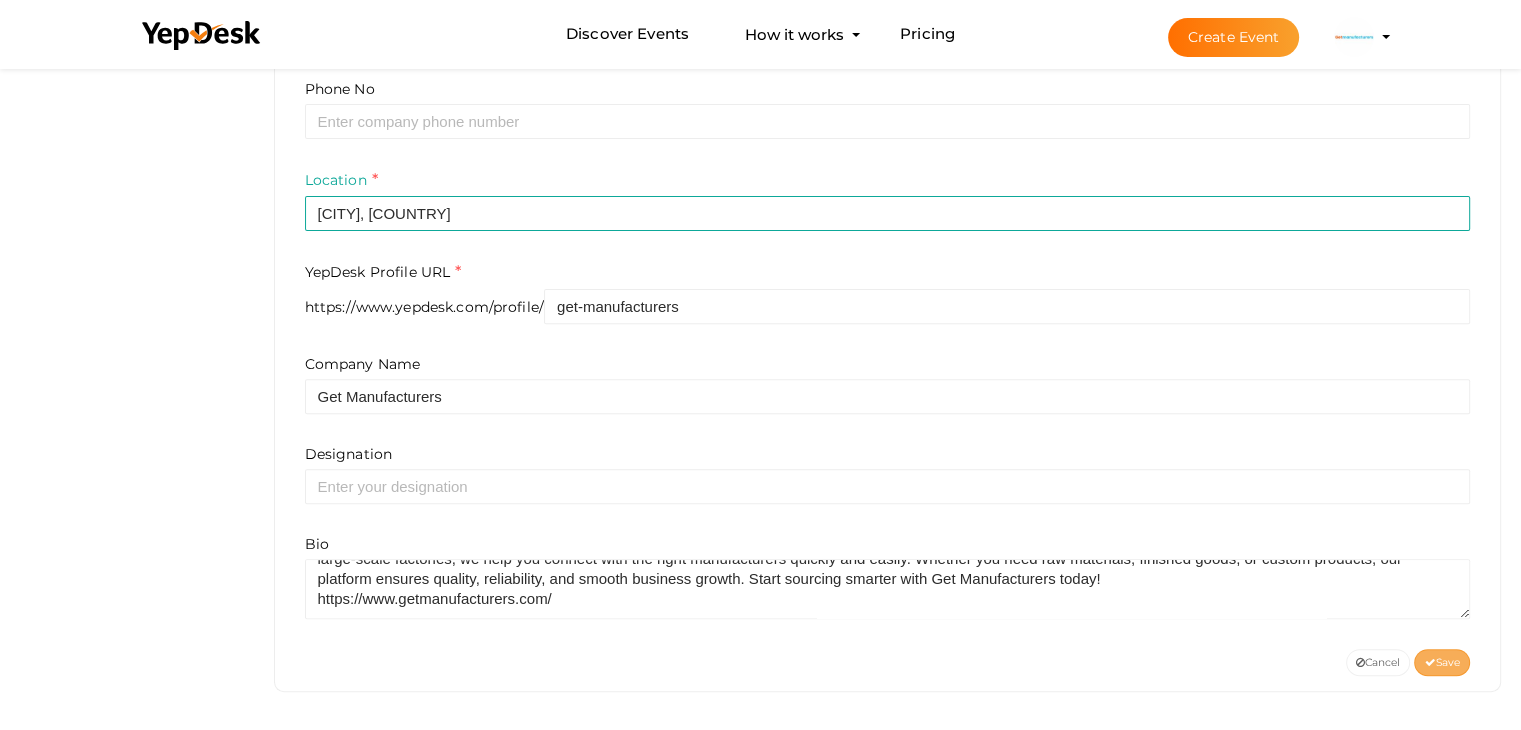 click on "Save" at bounding box center [1442, 662] 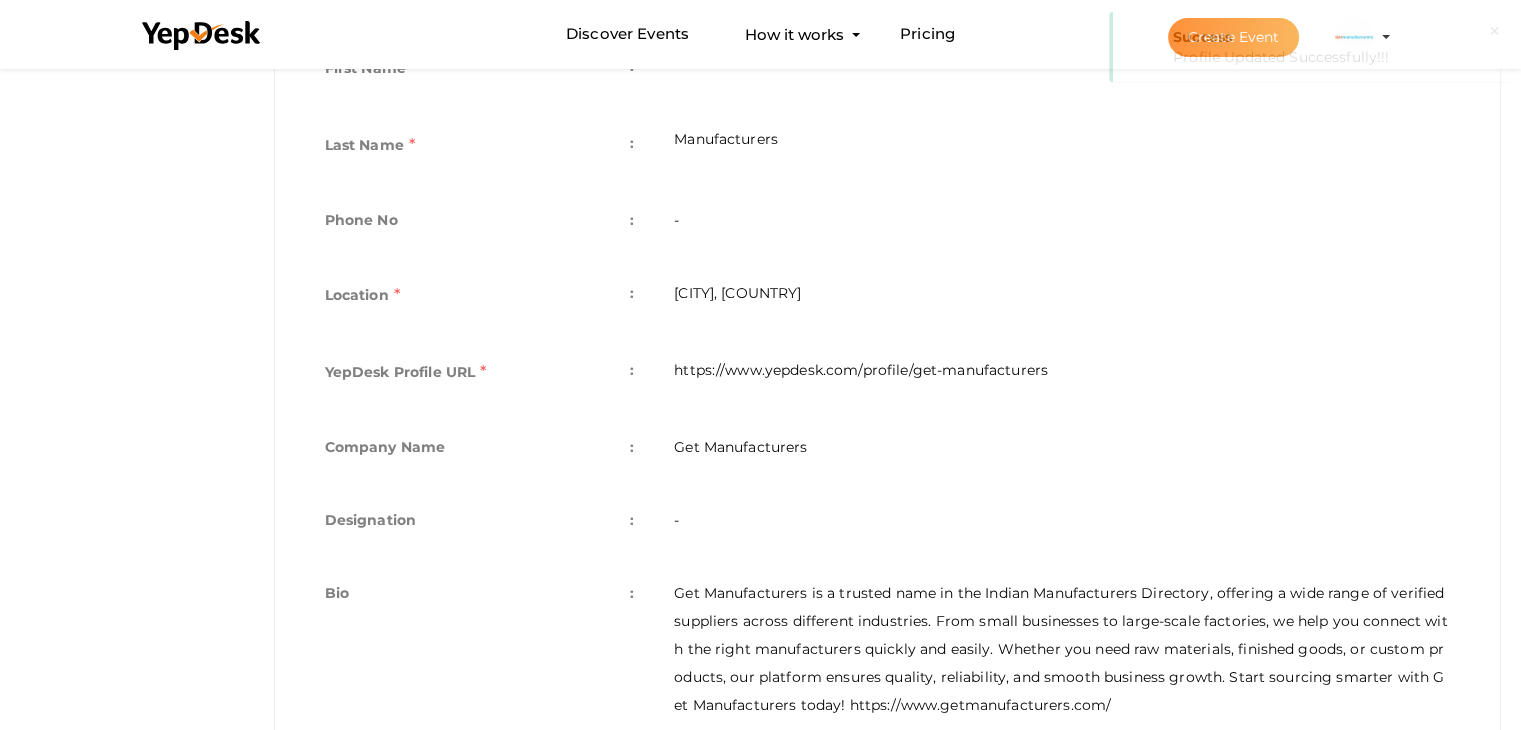 scroll, scrollTop: 404, scrollLeft: 0, axis: vertical 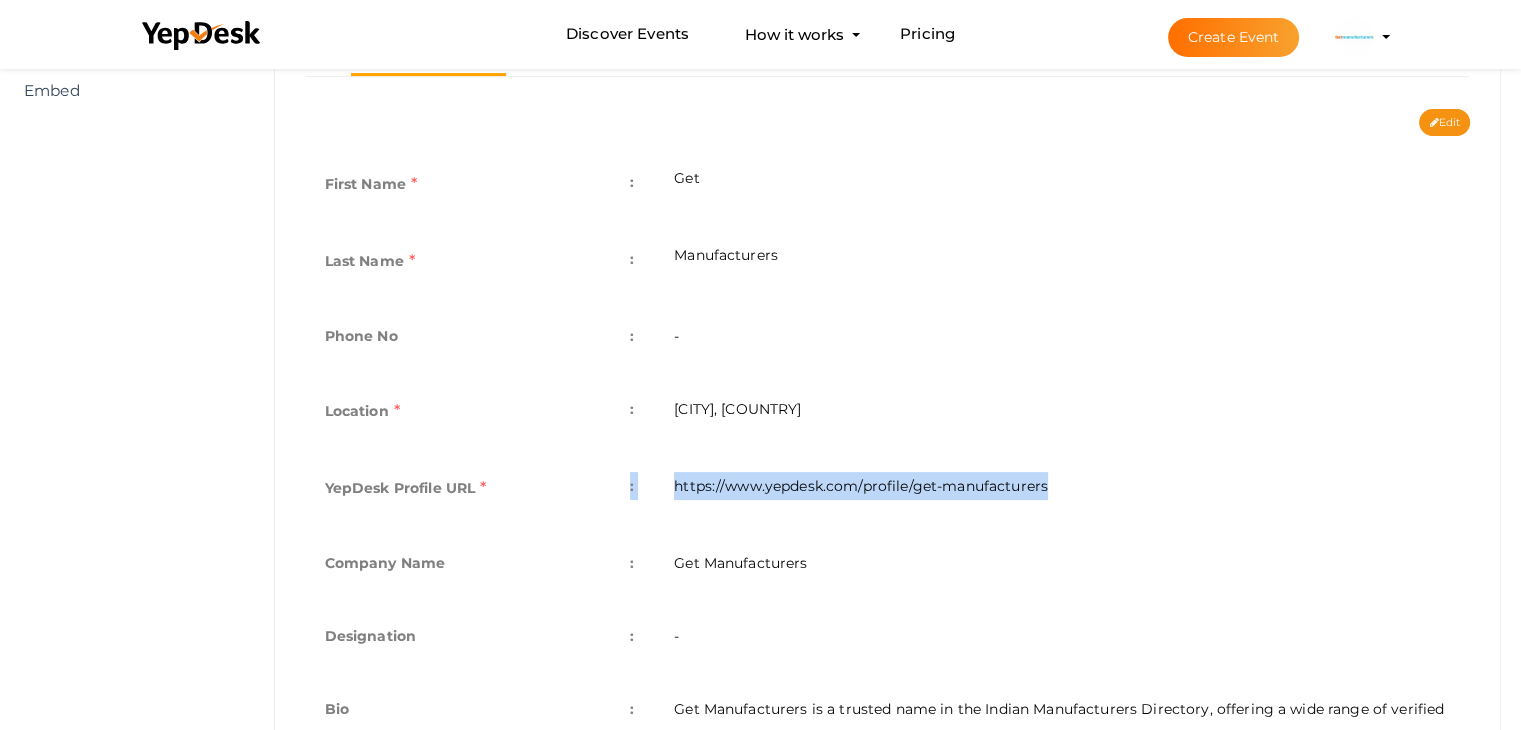 drag, startPoint x: 1082, startPoint y: 481, endPoint x: 644, endPoint y: 485, distance: 438.01825 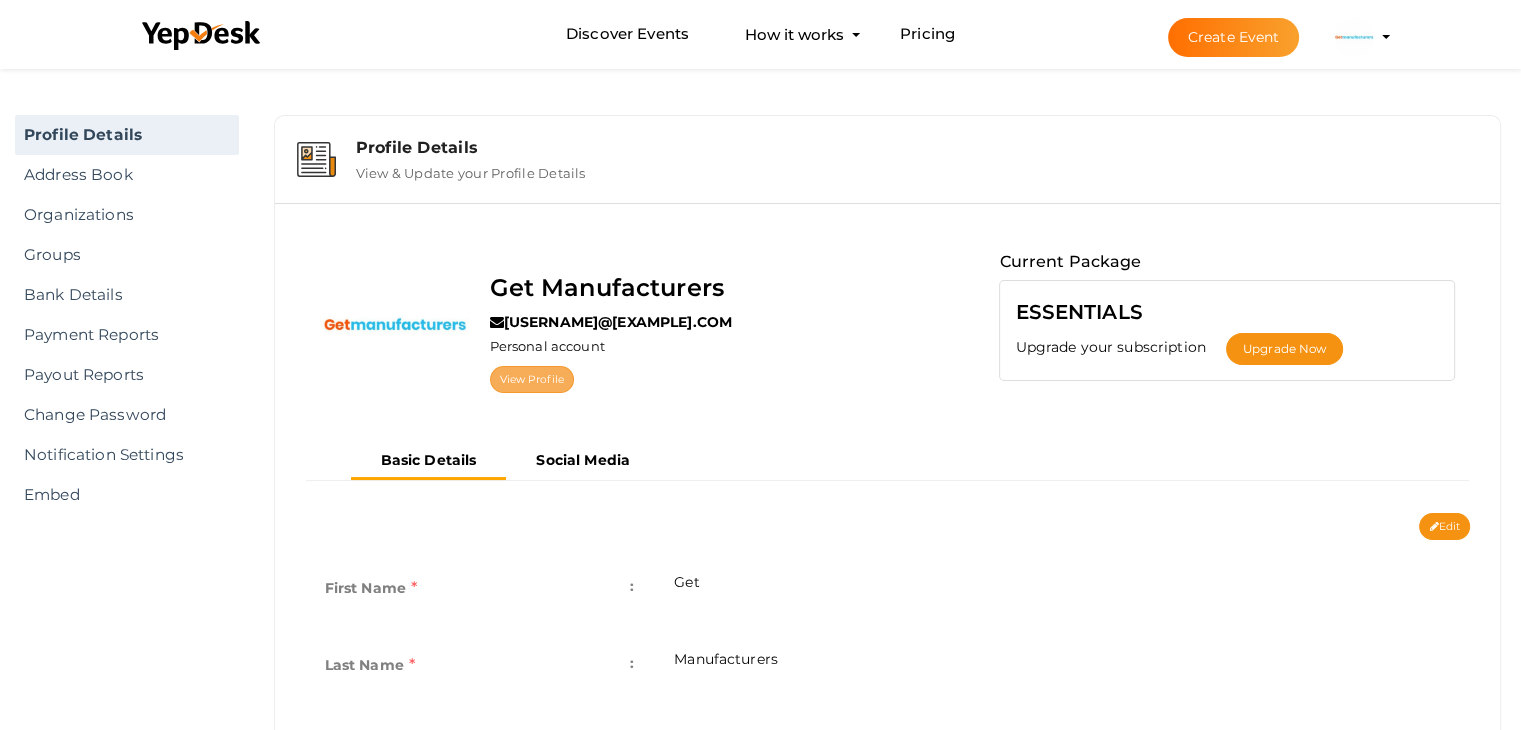 click on "View Profile" at bounding box center [532, 379] 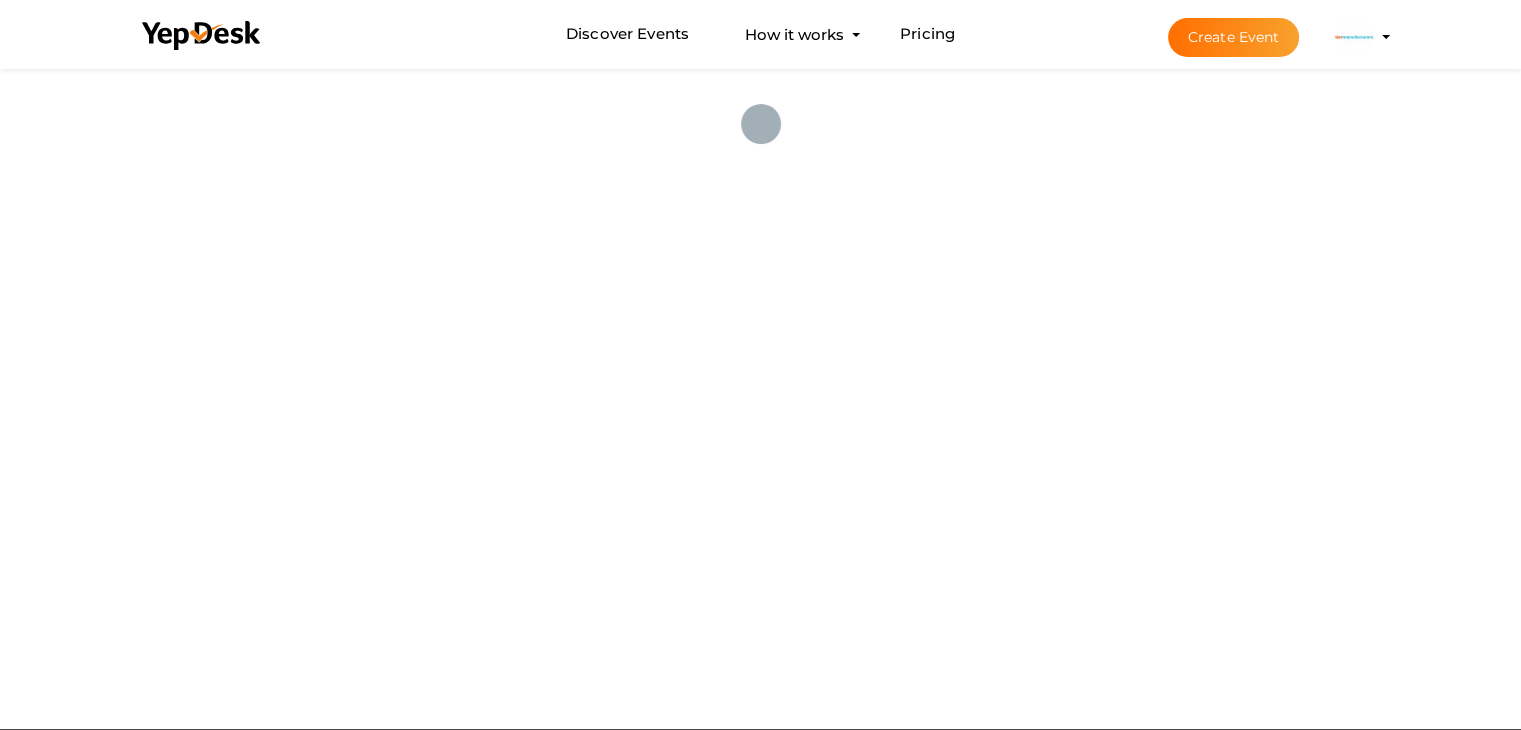 scroll, scrollTop: 0, scrollLeft: 0, axis: both 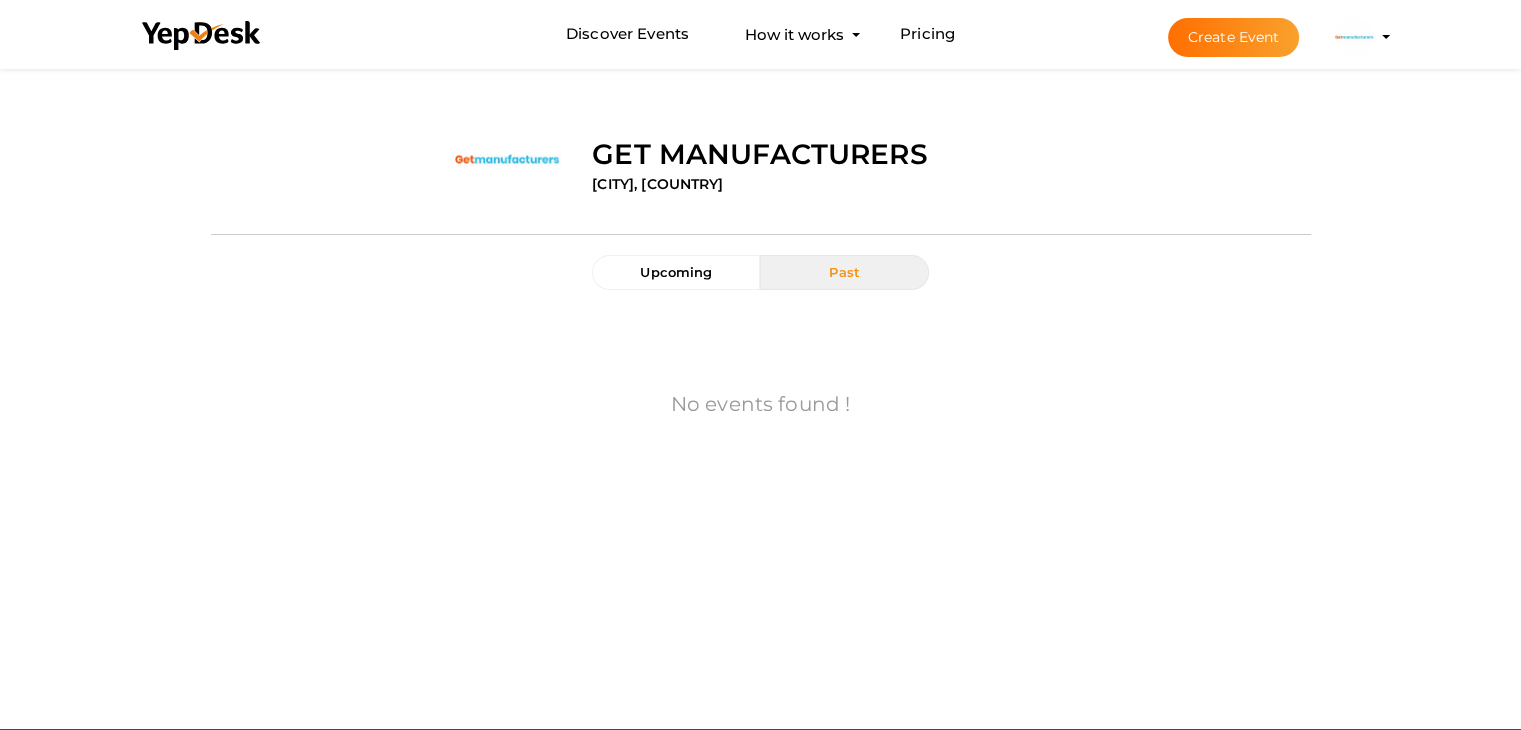 click on "Past" at bounding box center [844, 272] 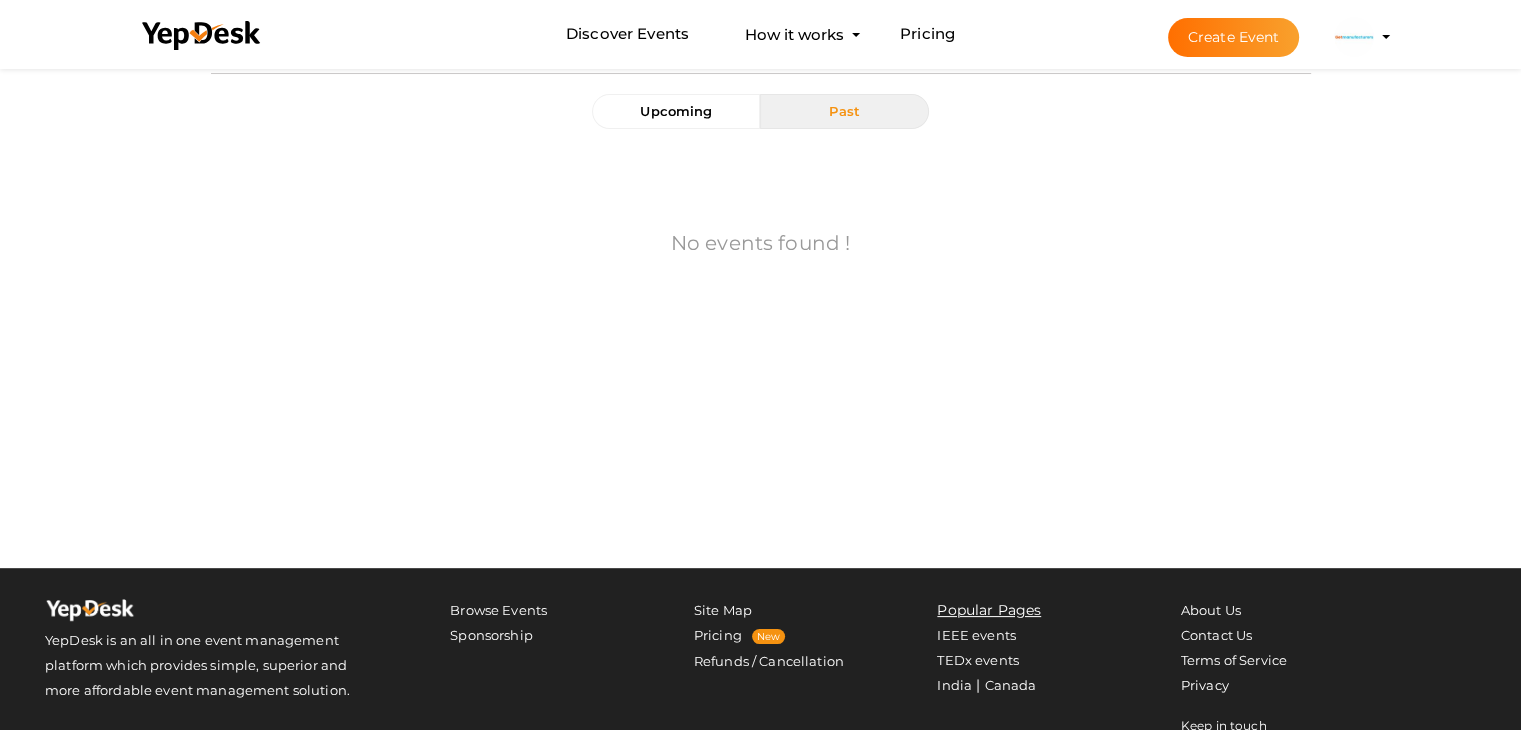 scroll, scrollTop: 0, scrollLeft: 0, axis: both 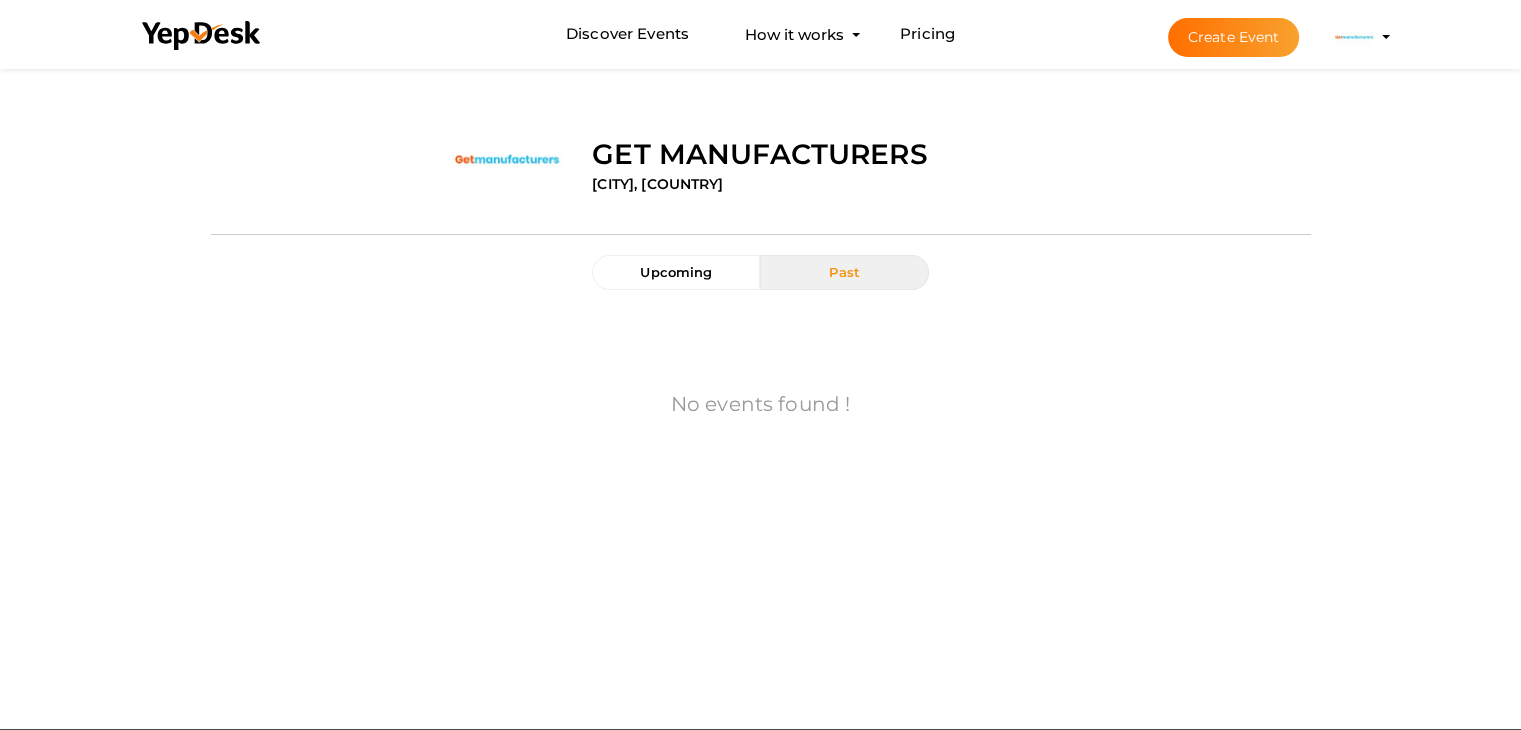 click on "Past" at bounding box center (844, 272) 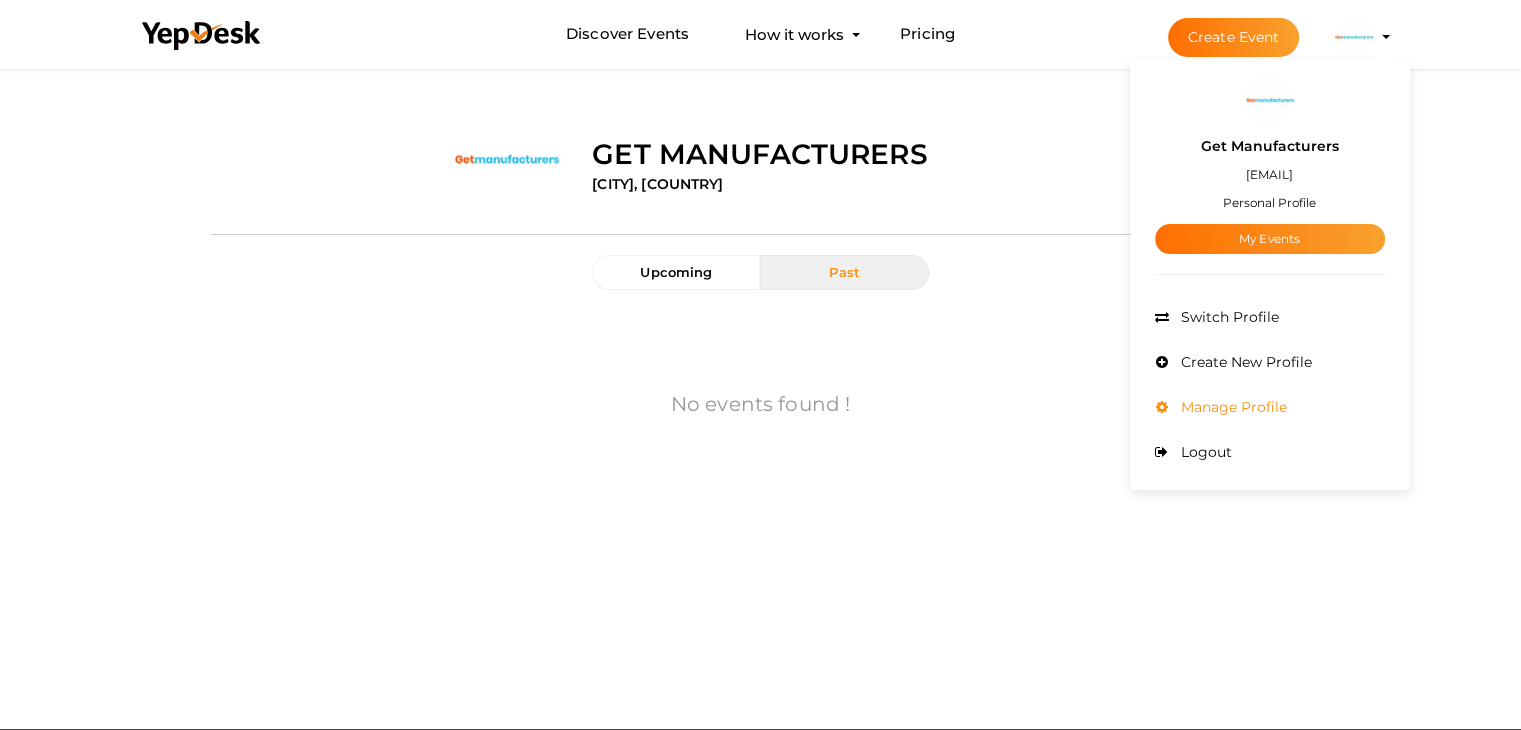 click on "Manage Profile" at bounding box center [1231, 407] 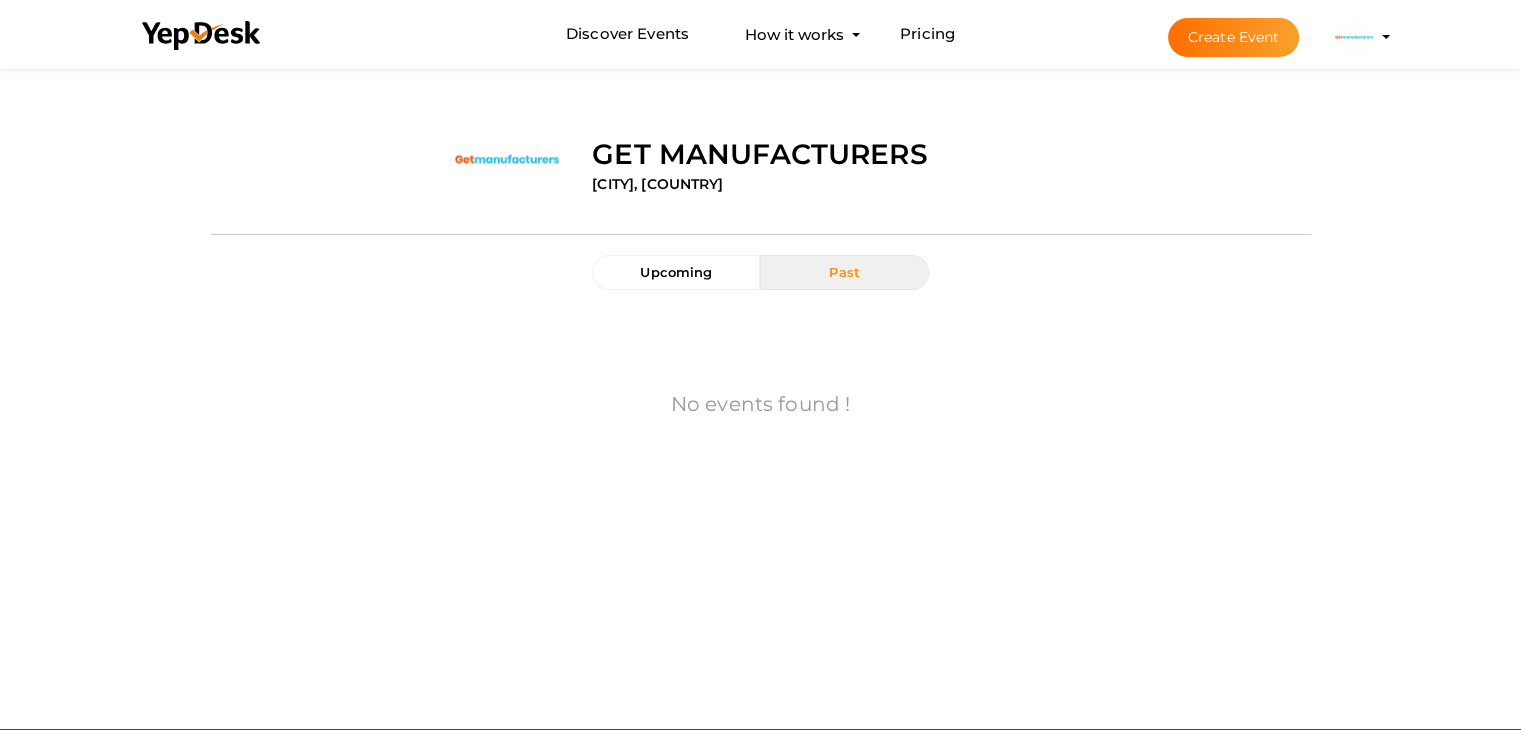 click on "Get Manufacturers" at bounding box center (759, 154) 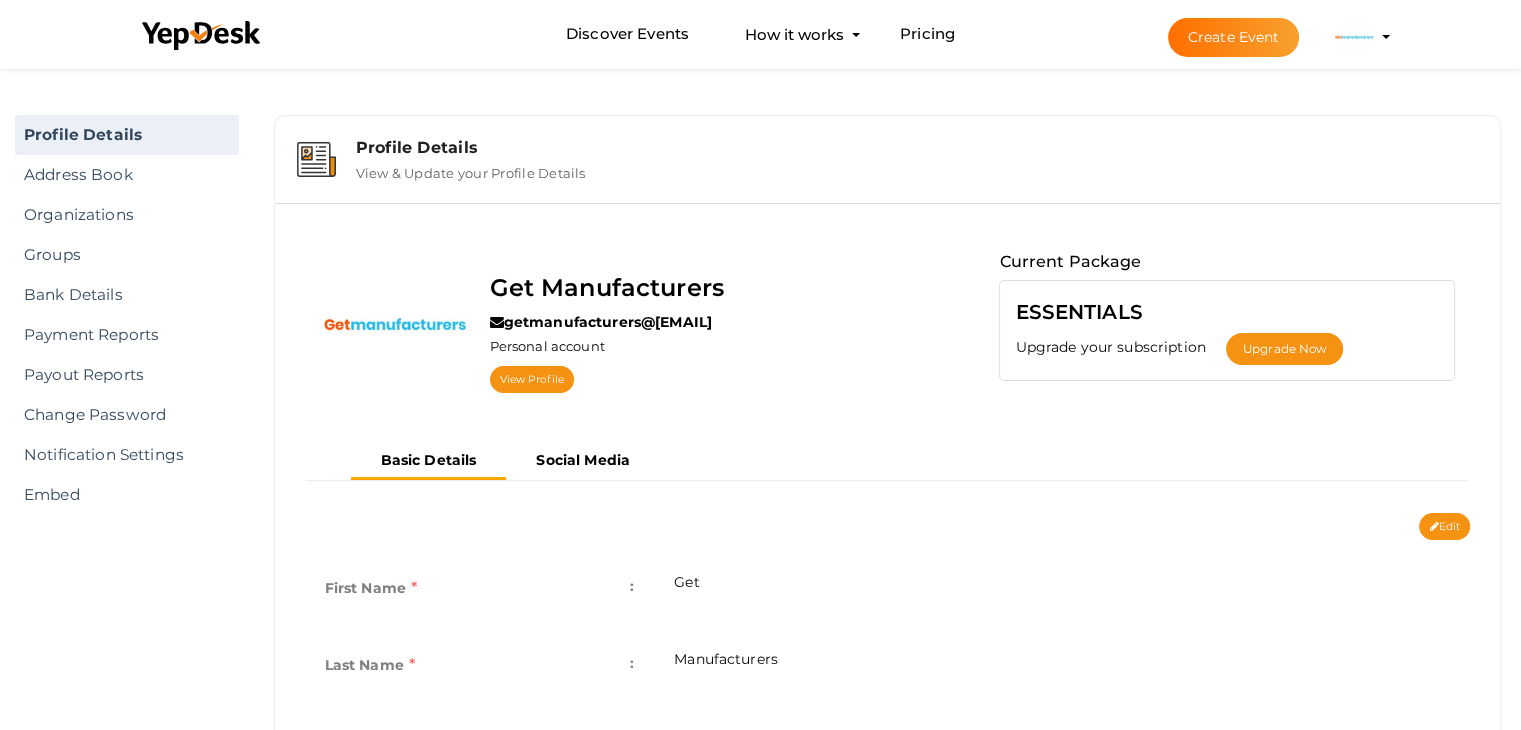 scroll, scrollTop: 0, scrollLeft: 0, axis: both 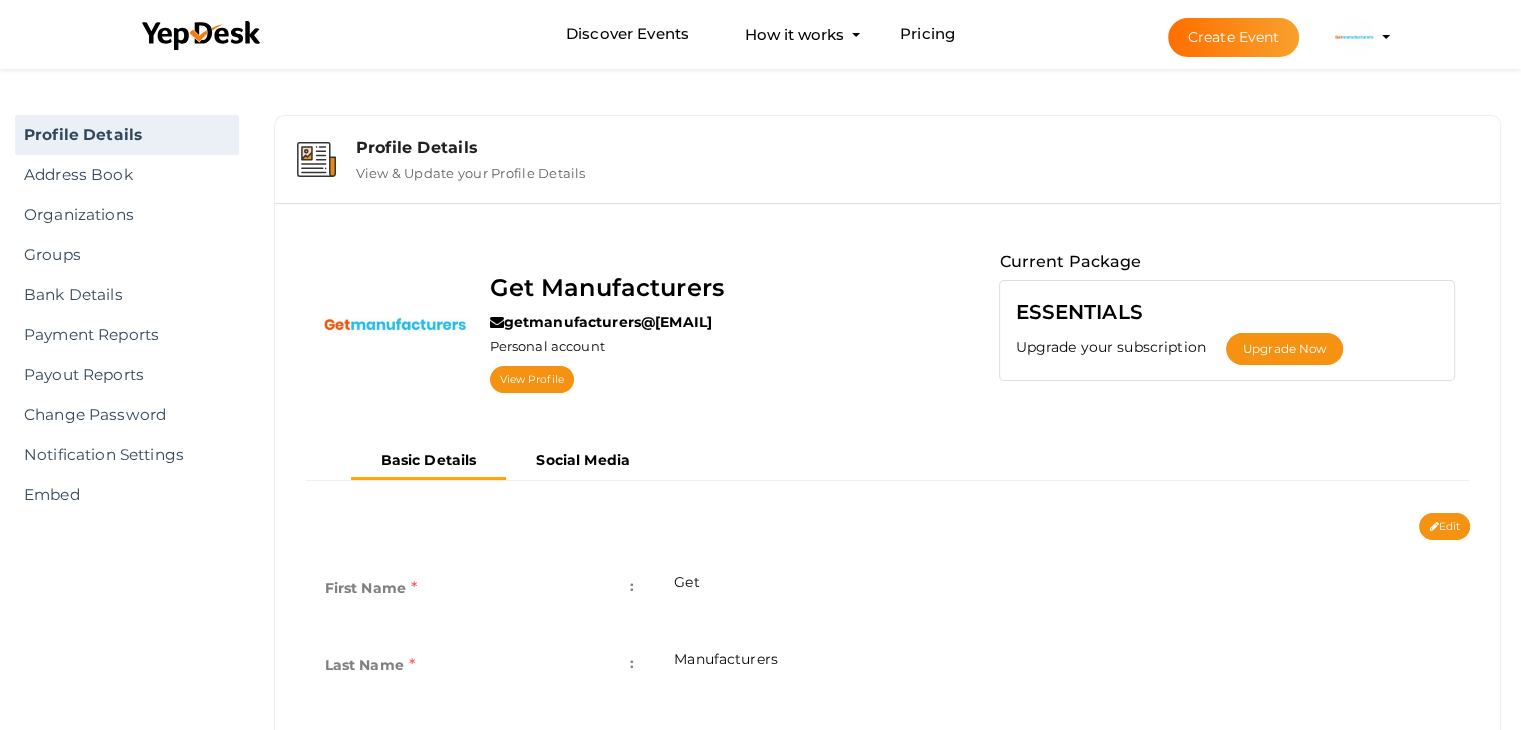 click on "Create Event" at bounding box center [1234, 37] 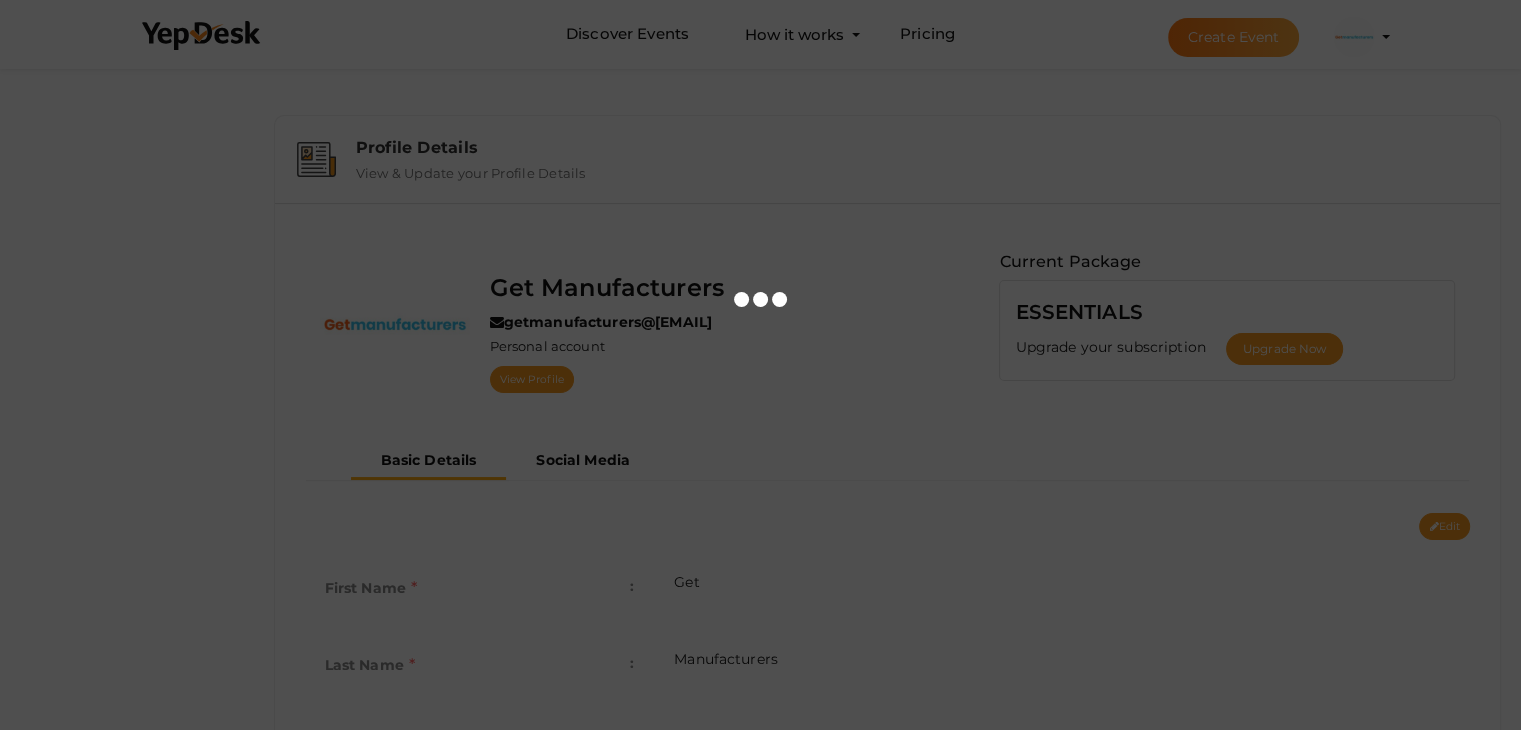 scroll, scrollTop: 0, scrollLeft: 0, axis: both 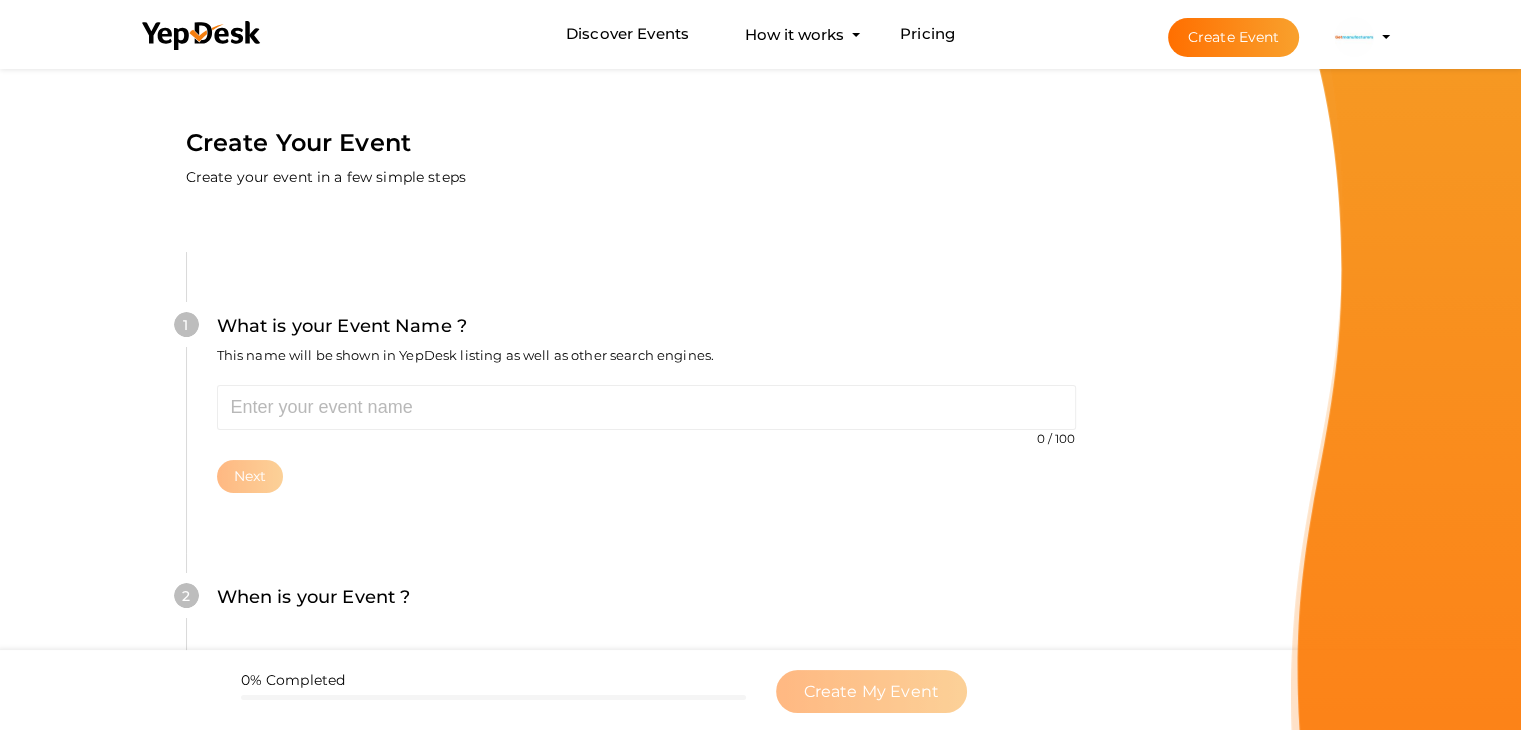 click on "Create Event
Get Manufacturers
getmanufacturers@[EMAIL]
Personal Profile
My Events
Admin
Switch Profile
Create New Profile" at bounding box center [1261, 37] 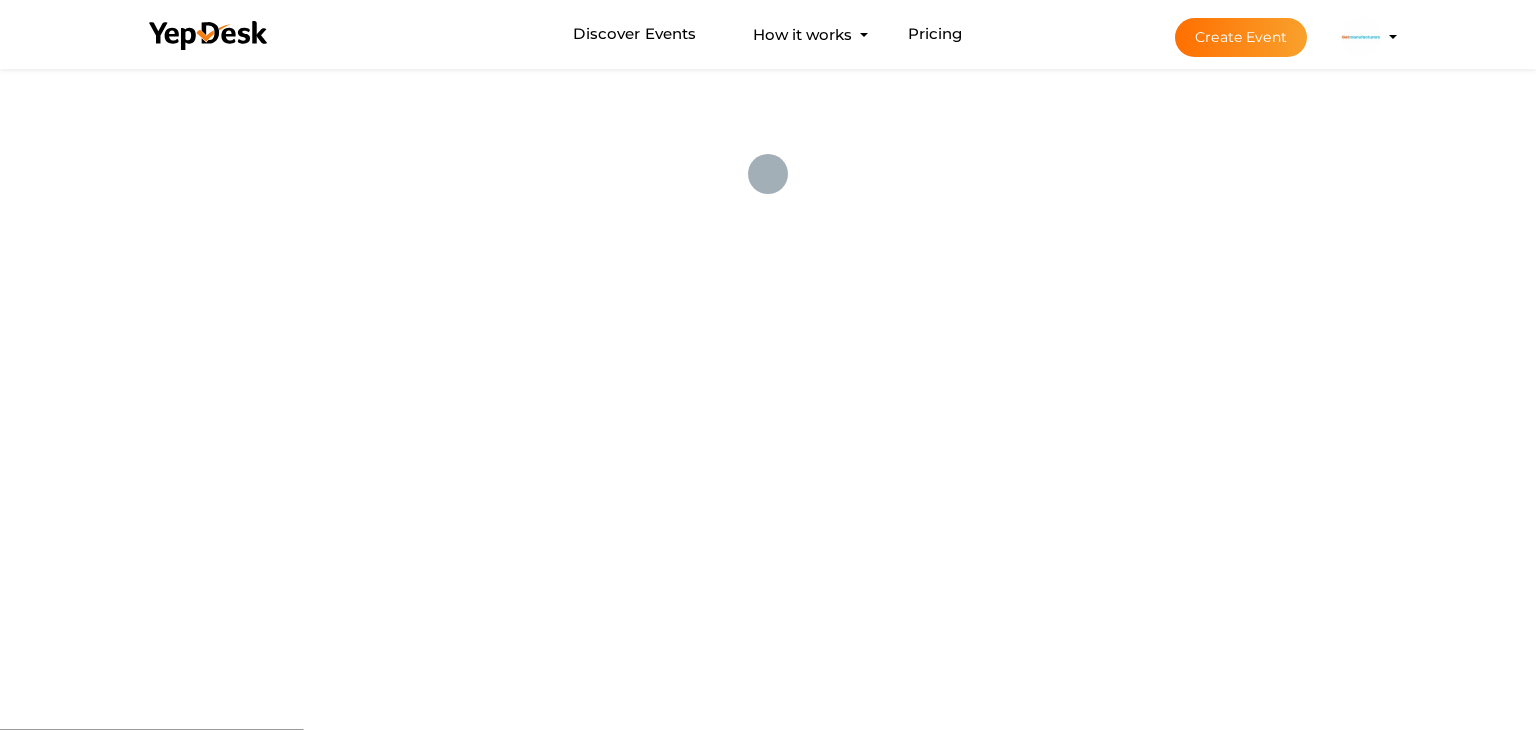 scroll, scrollTop: 0, scrollLeft: 0, axis: both 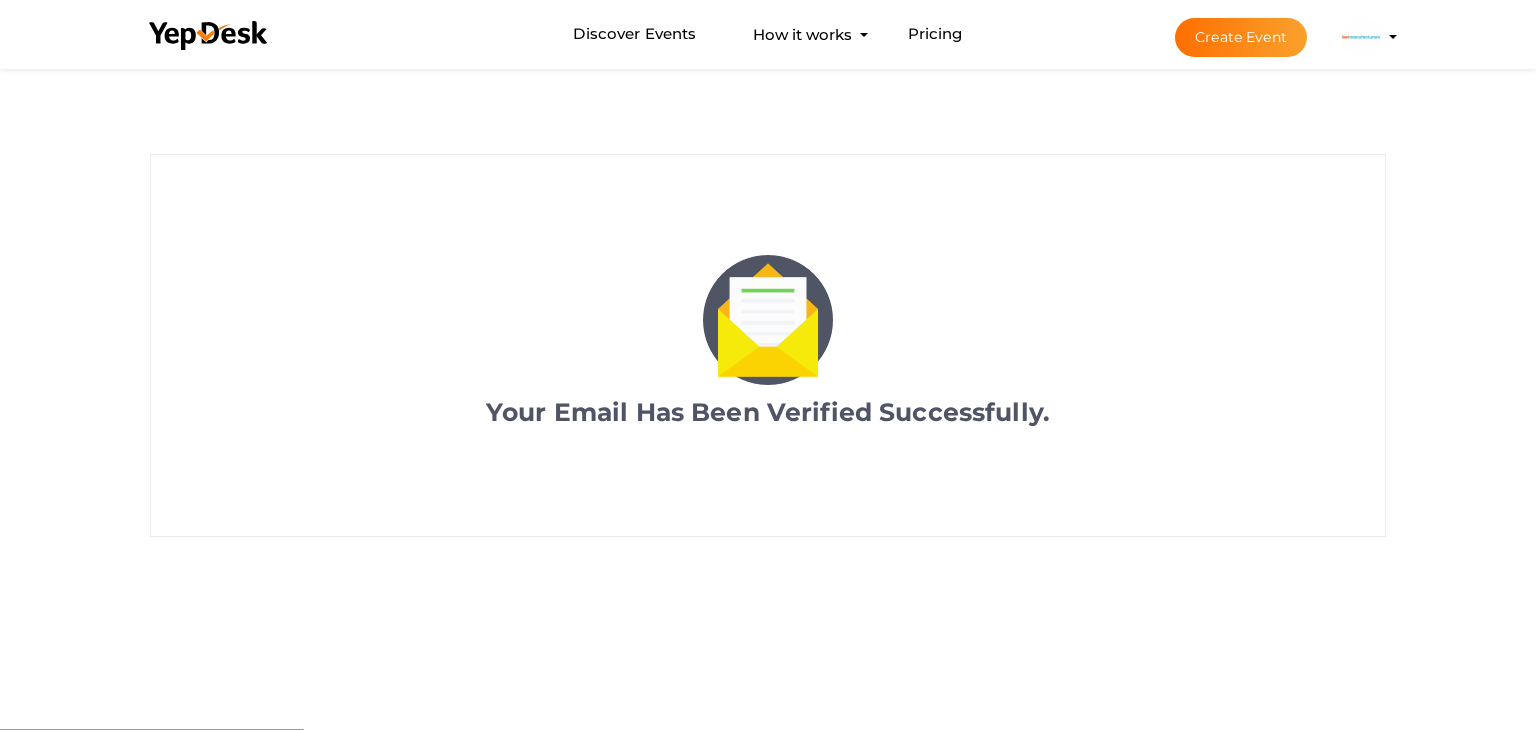 click at bounding box center [1361, 35] 